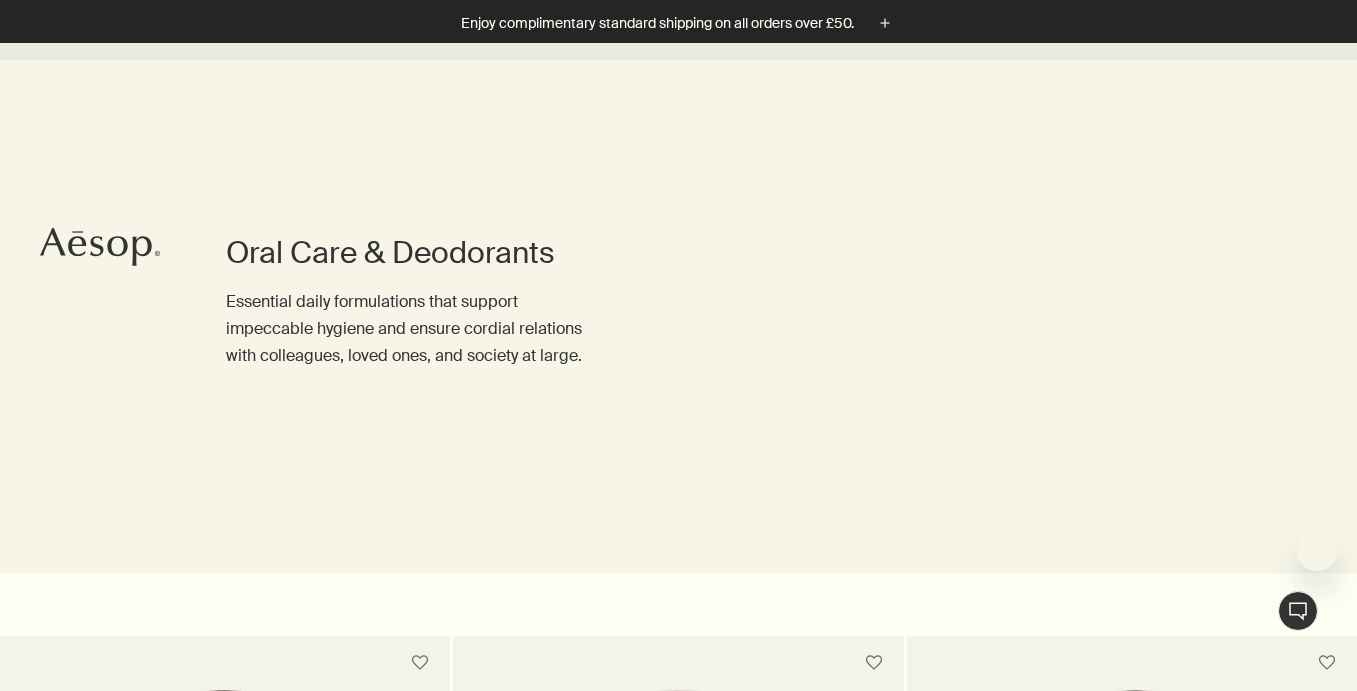 scroll, scrollTop: 896, scrollLeft: 0, axis: vertical 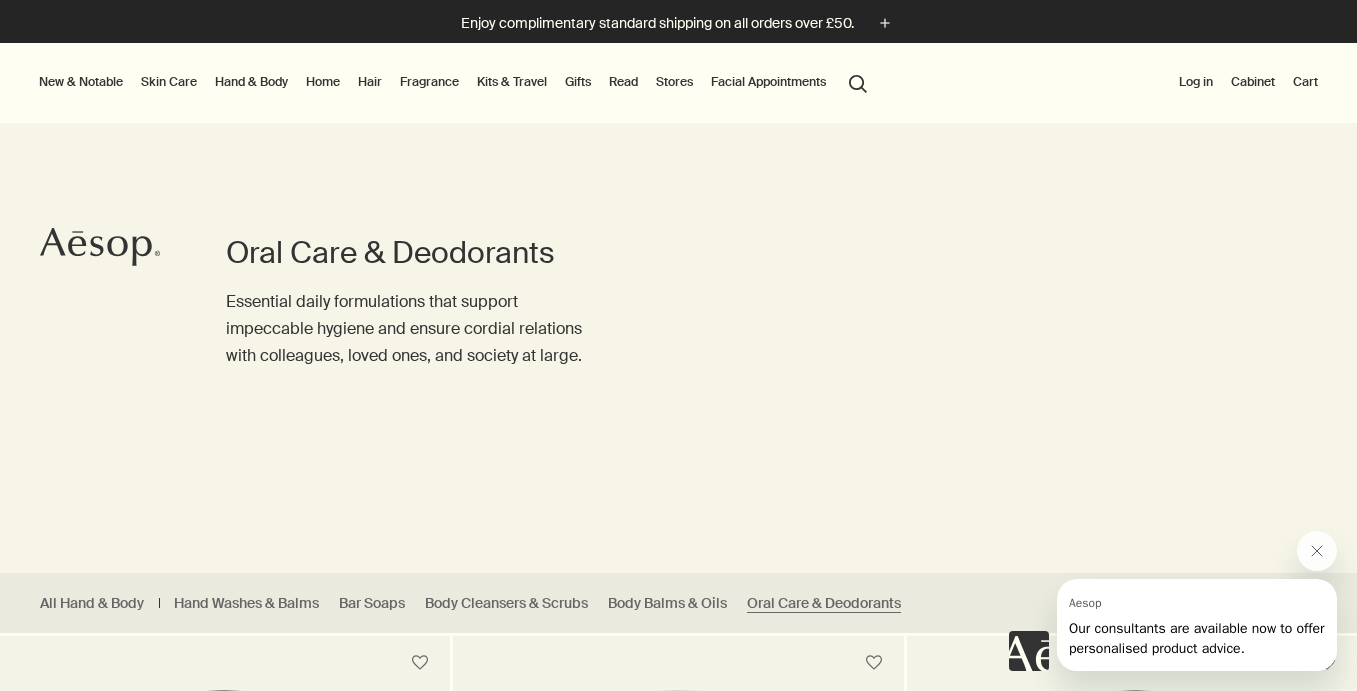 click on "Log in" at bounding box center [1196, 82] 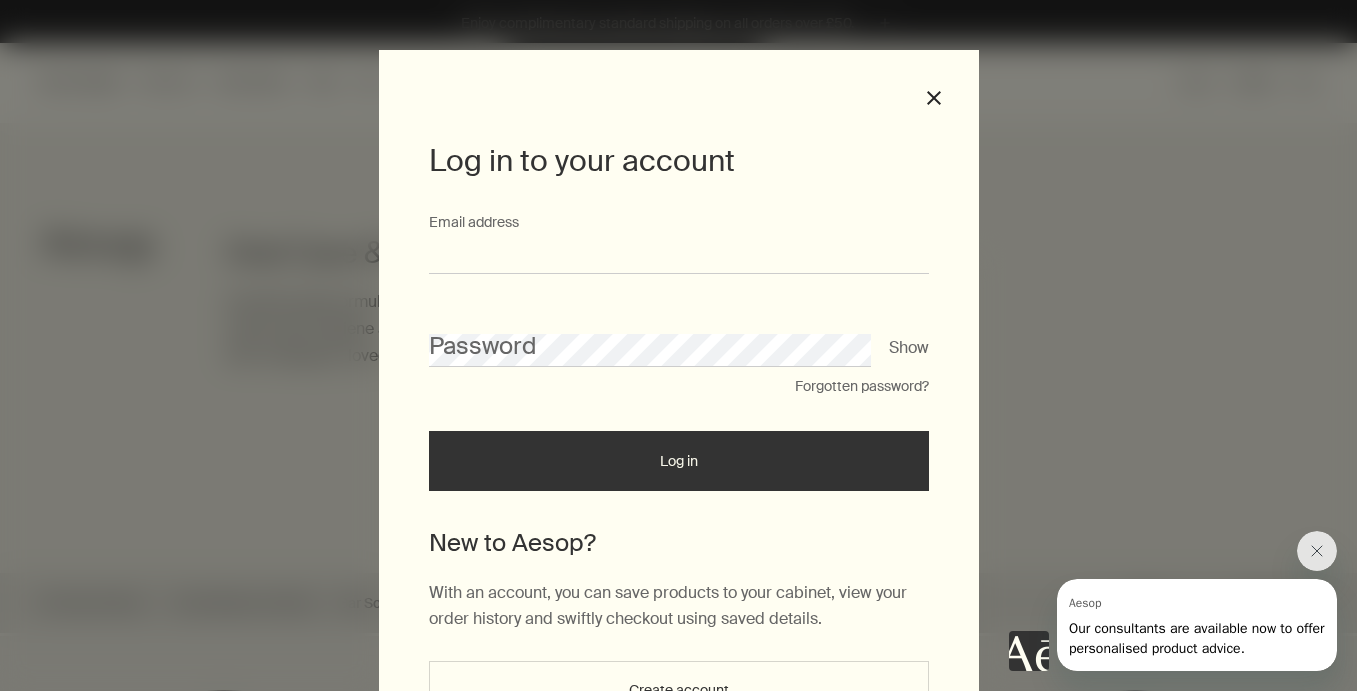 click on "Email address" at bounding box center (679, 255) 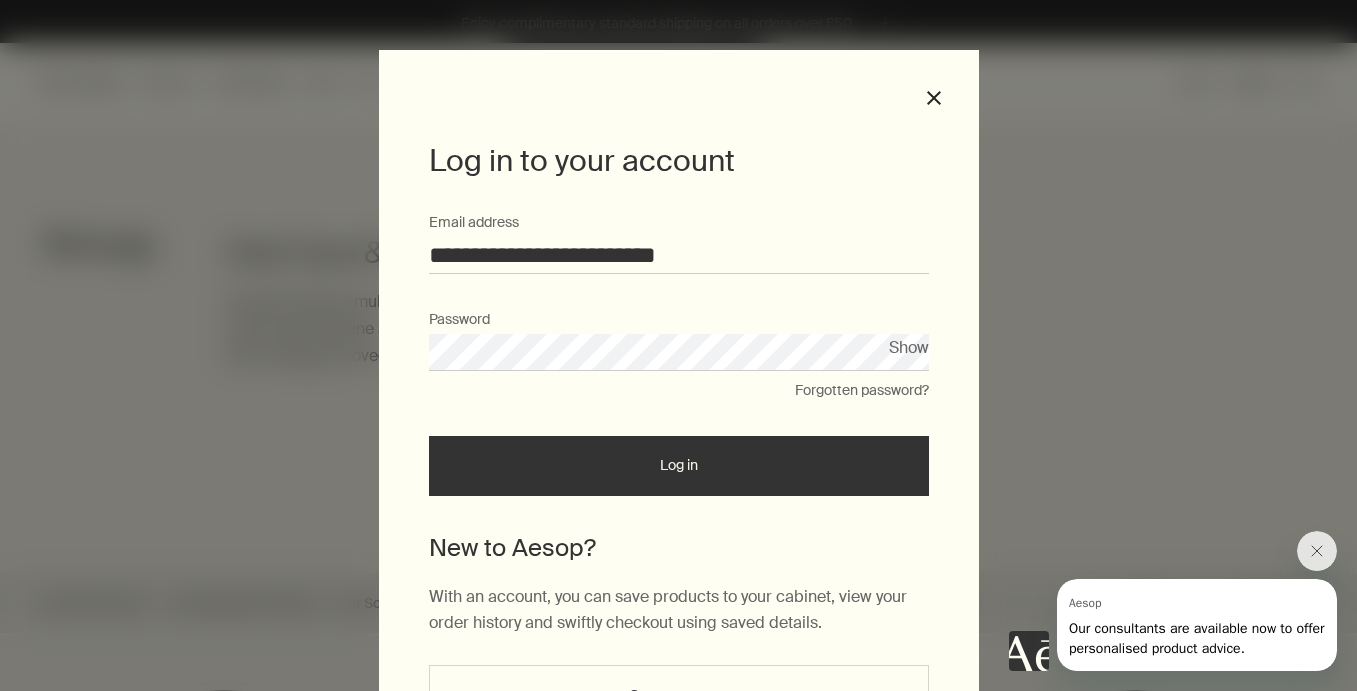 click on "Log in" at bounding box center [679, 466] 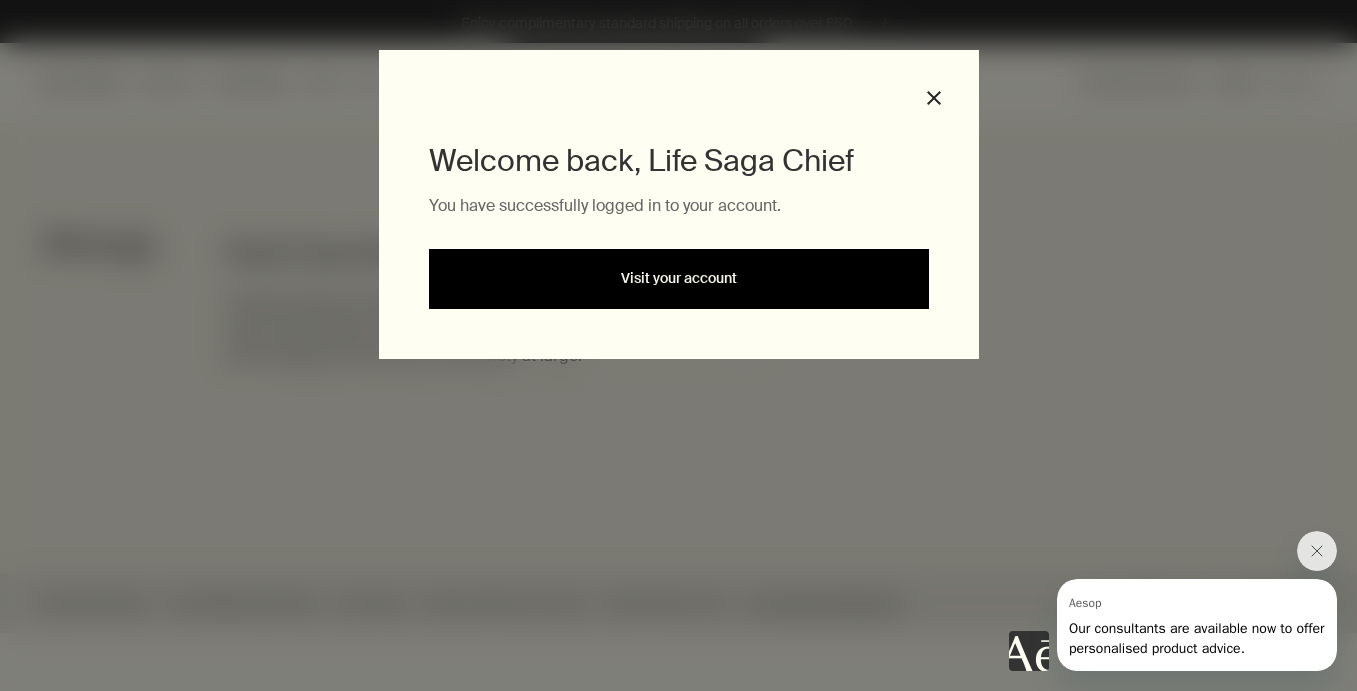 click on "Visit your account" at bounding box center (679, 279) 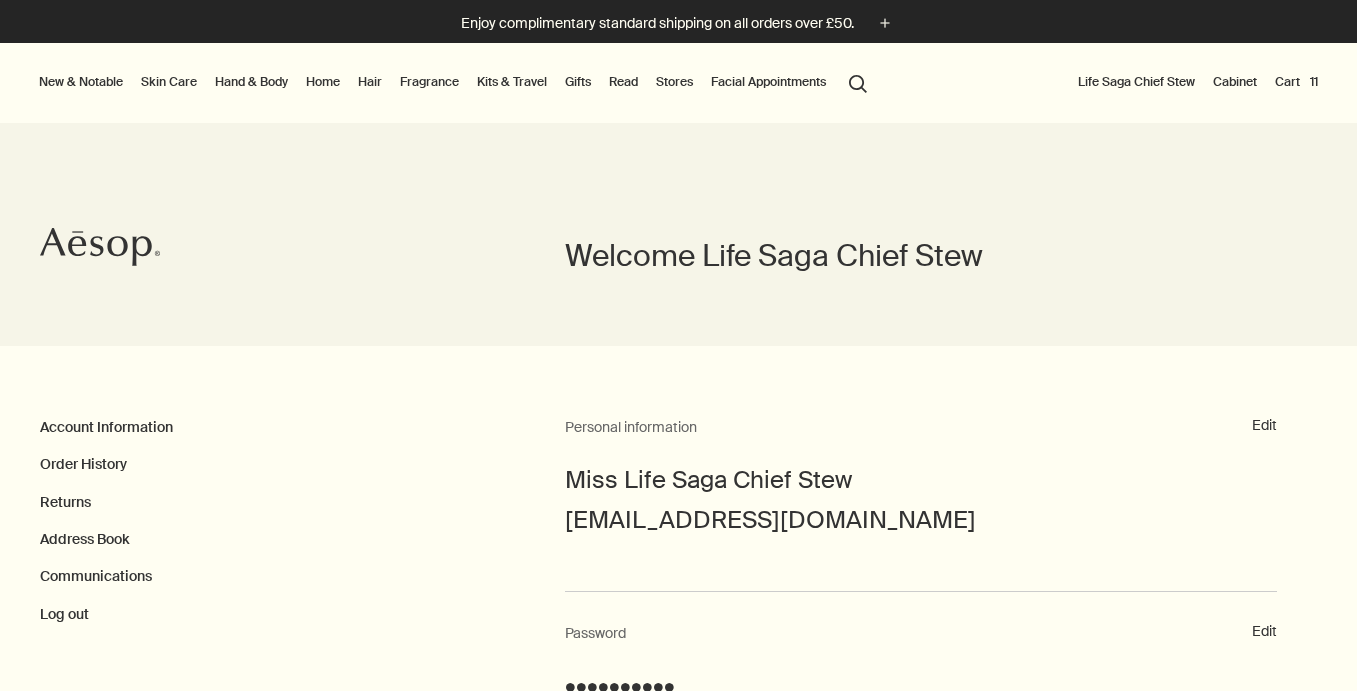 scroll, scrollTop: 0, scrollLeft: 0, axis: both 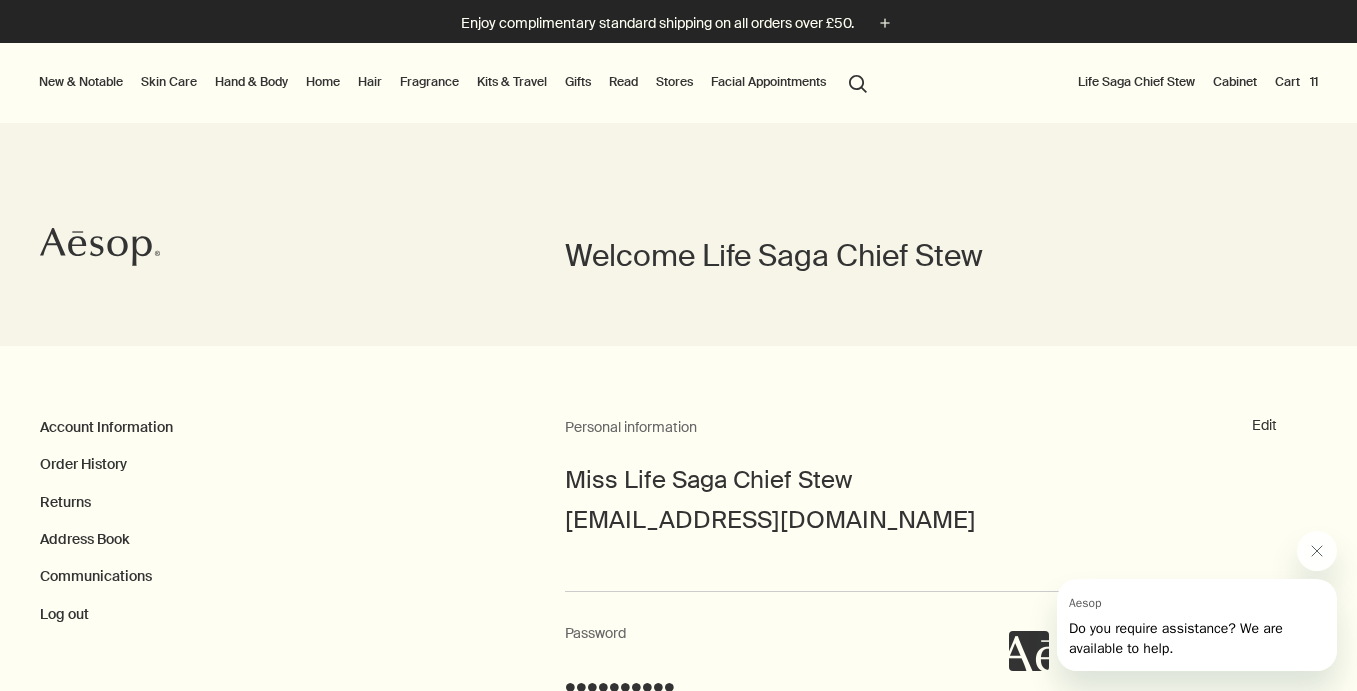 click on "Cart 11" at bounding box center (1296, 82) 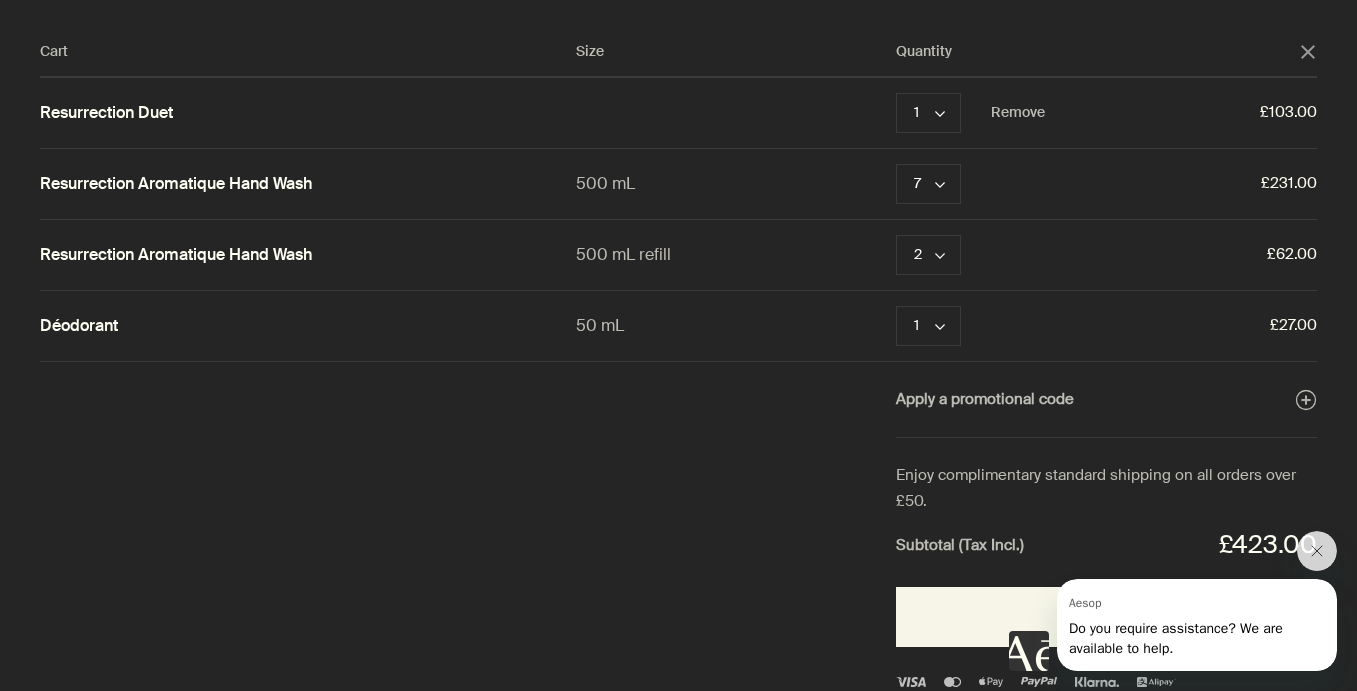 click on "Resurrection Duet" at bounding box center (106, 113) 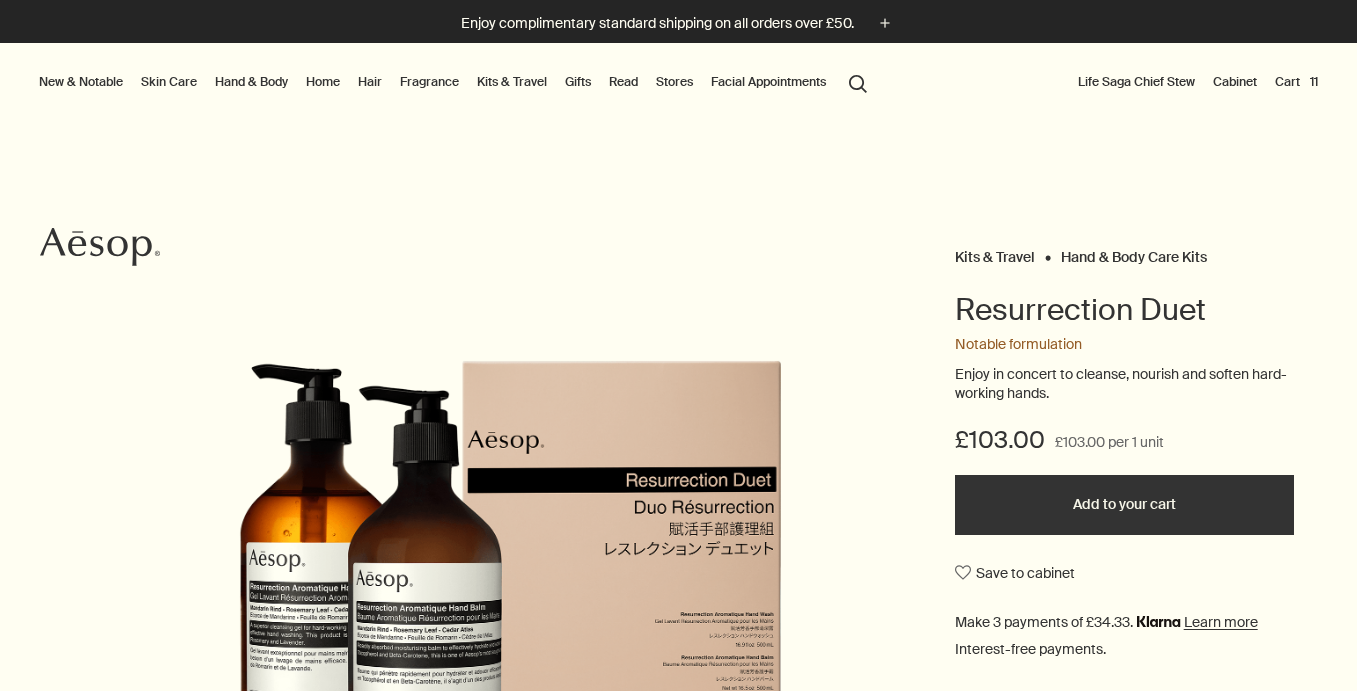 scroll, scrollTop: 0, scrollLeft: 0, axis: both 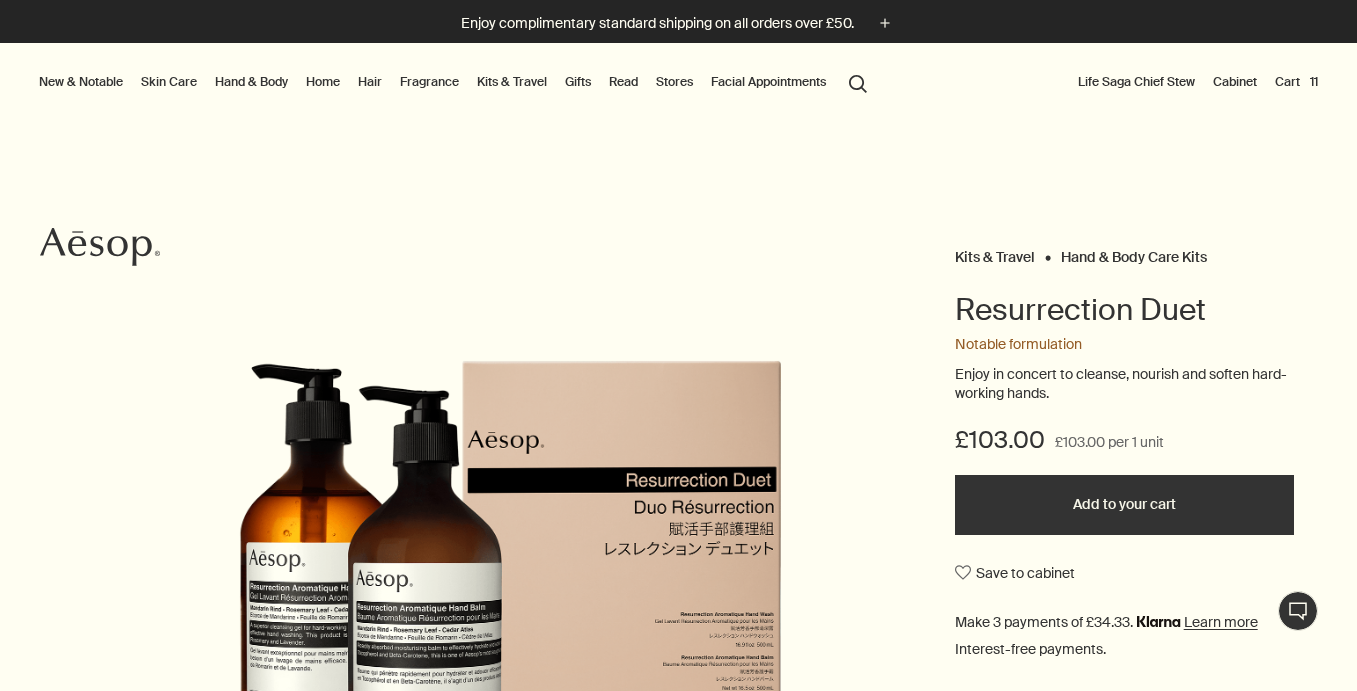 click on "Cart 11" at bounding box center (1296, 82) 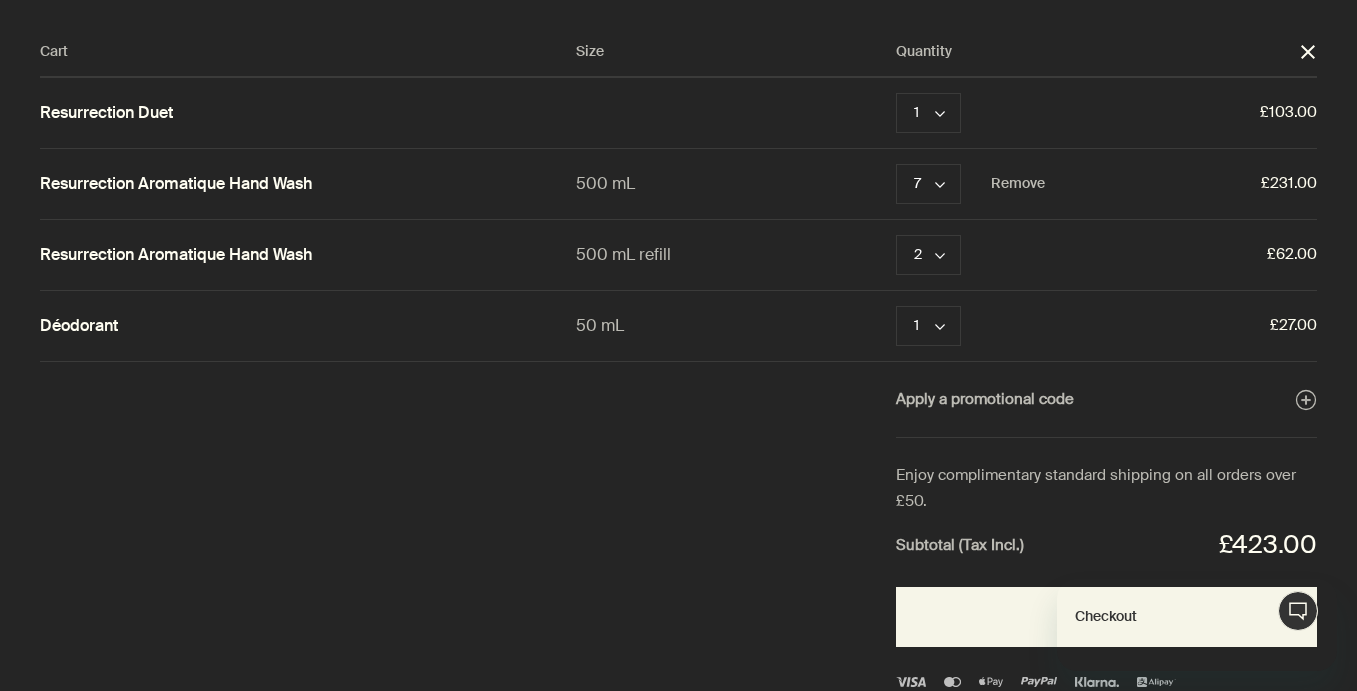 scroll, scrollTop: 0, scrollLeft: 0, axis: both 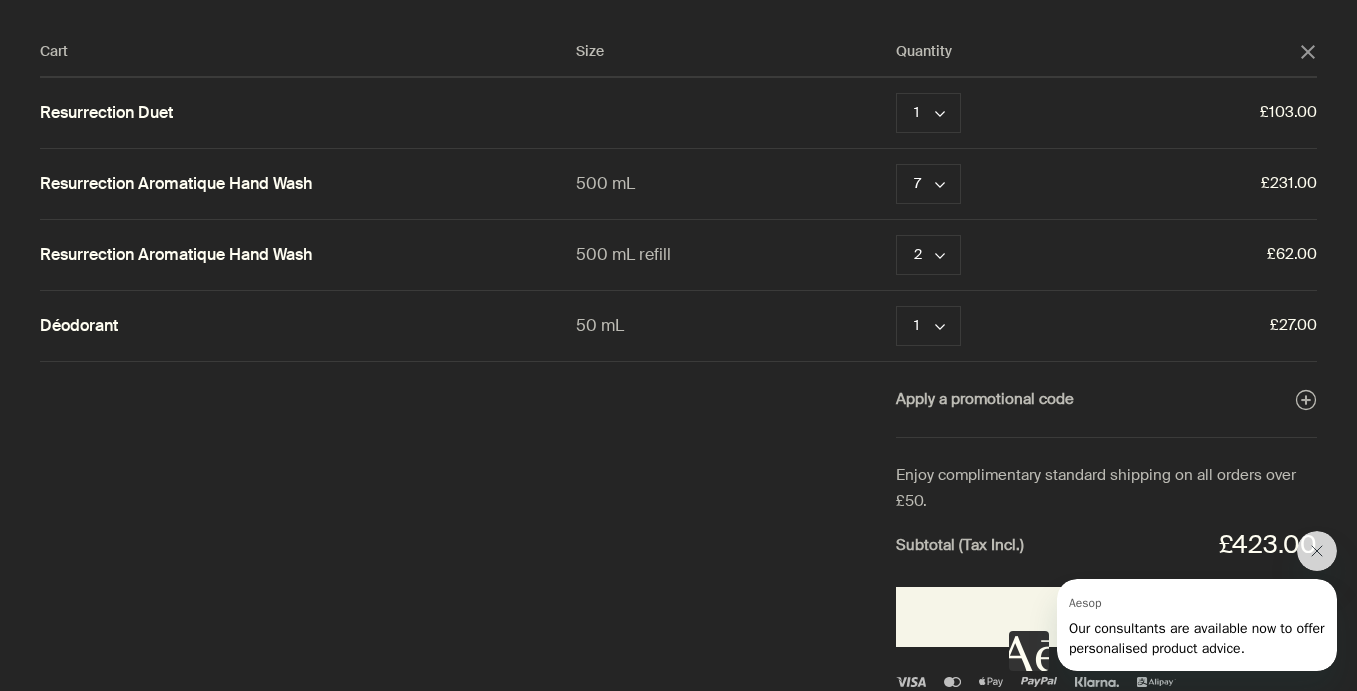 click on "close" 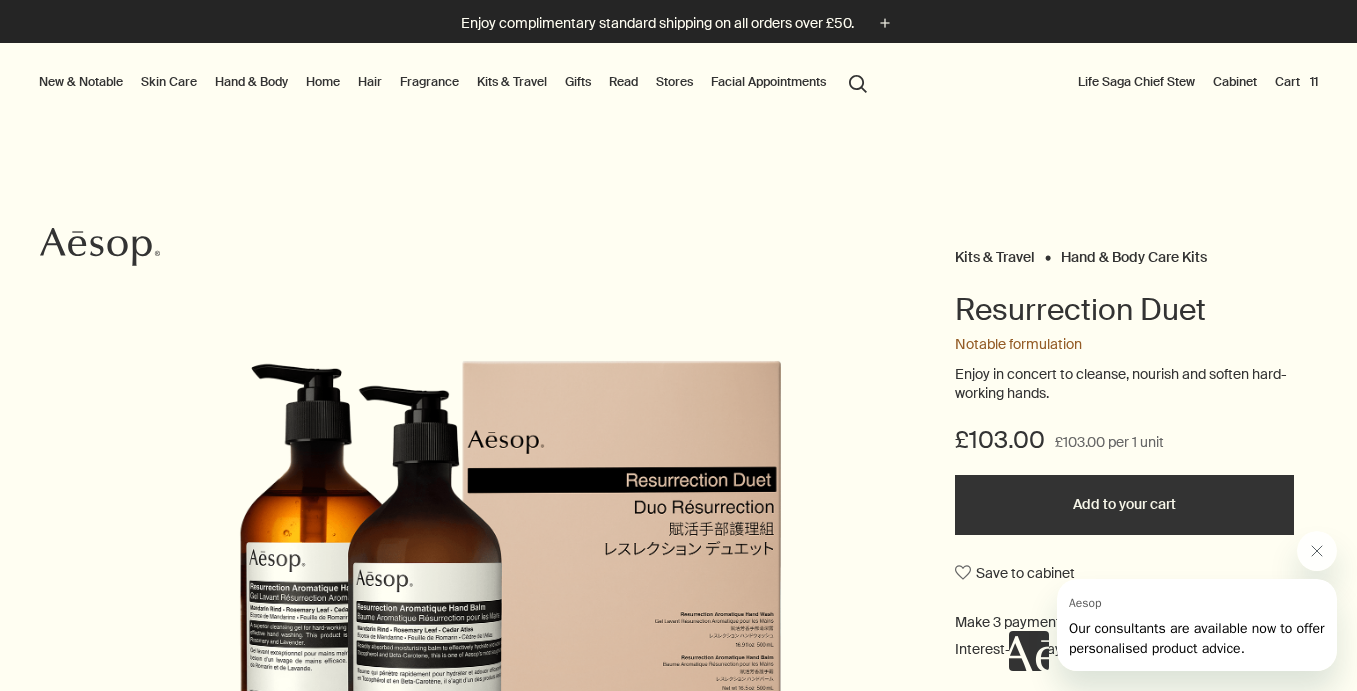 click on "Life Saga Chief Stew" at bounding box center [1136, 82] 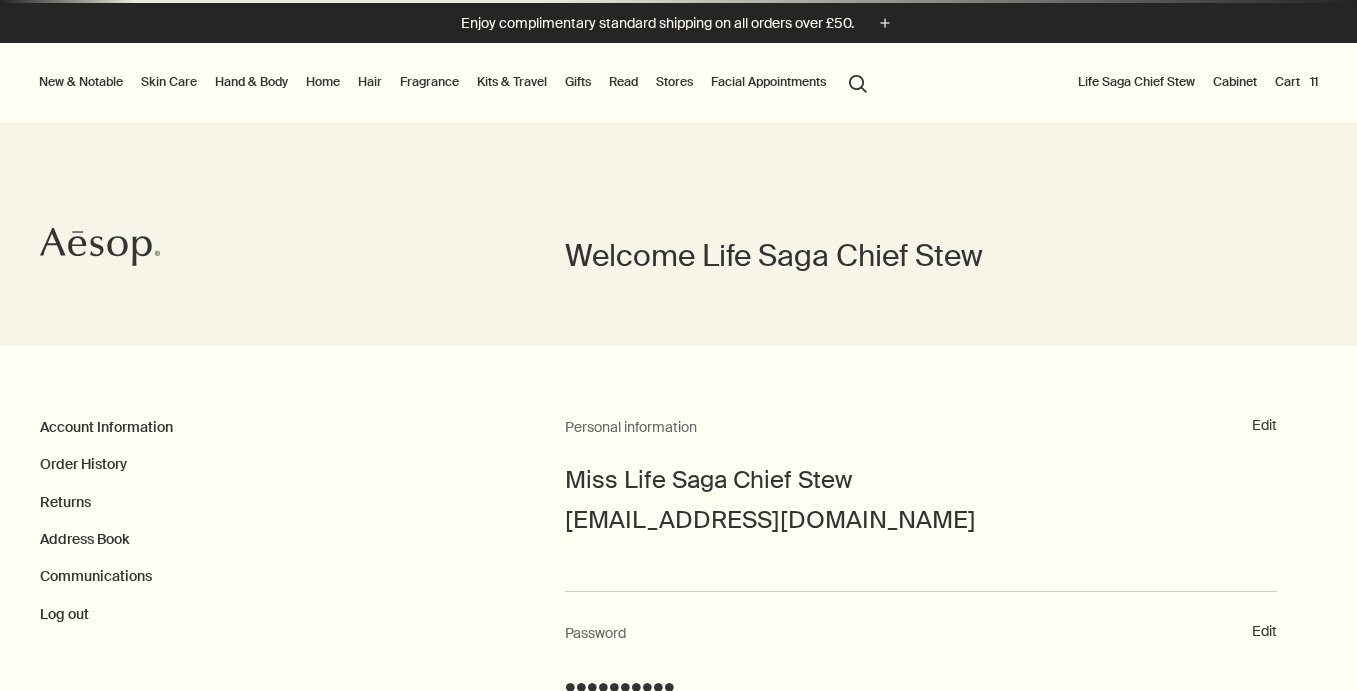 scroll, scrollTop: 0, scrollLeft: 0, axis: both 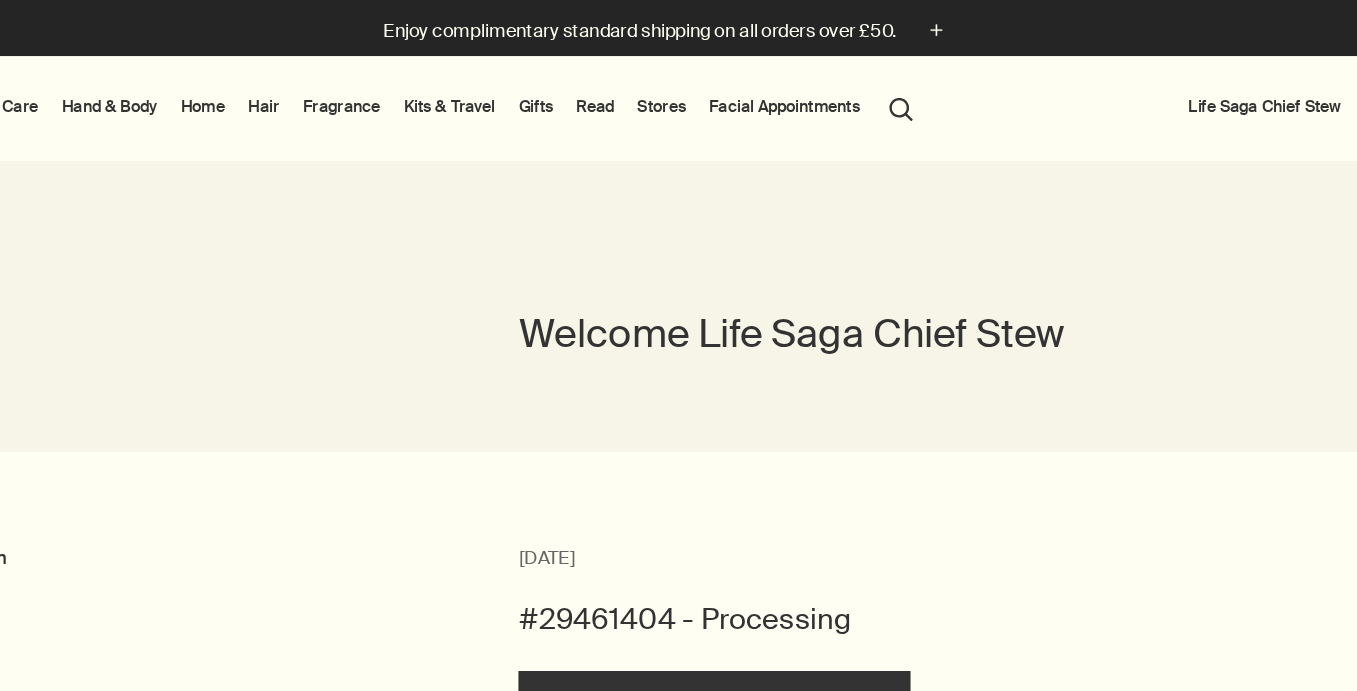 click on "Life Saga Chief Stew" at bounding box center (1136, 82) 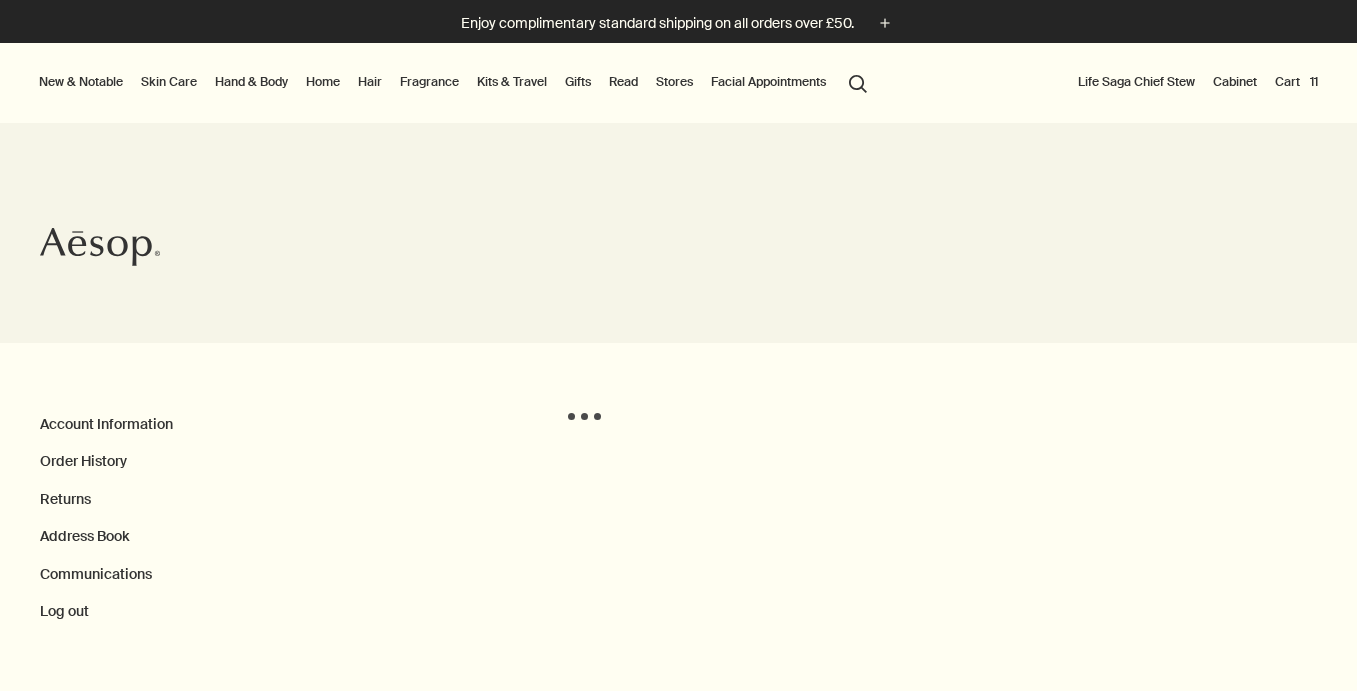 scroll, scrollTop: 0, scrollLeft: 0, axis: both 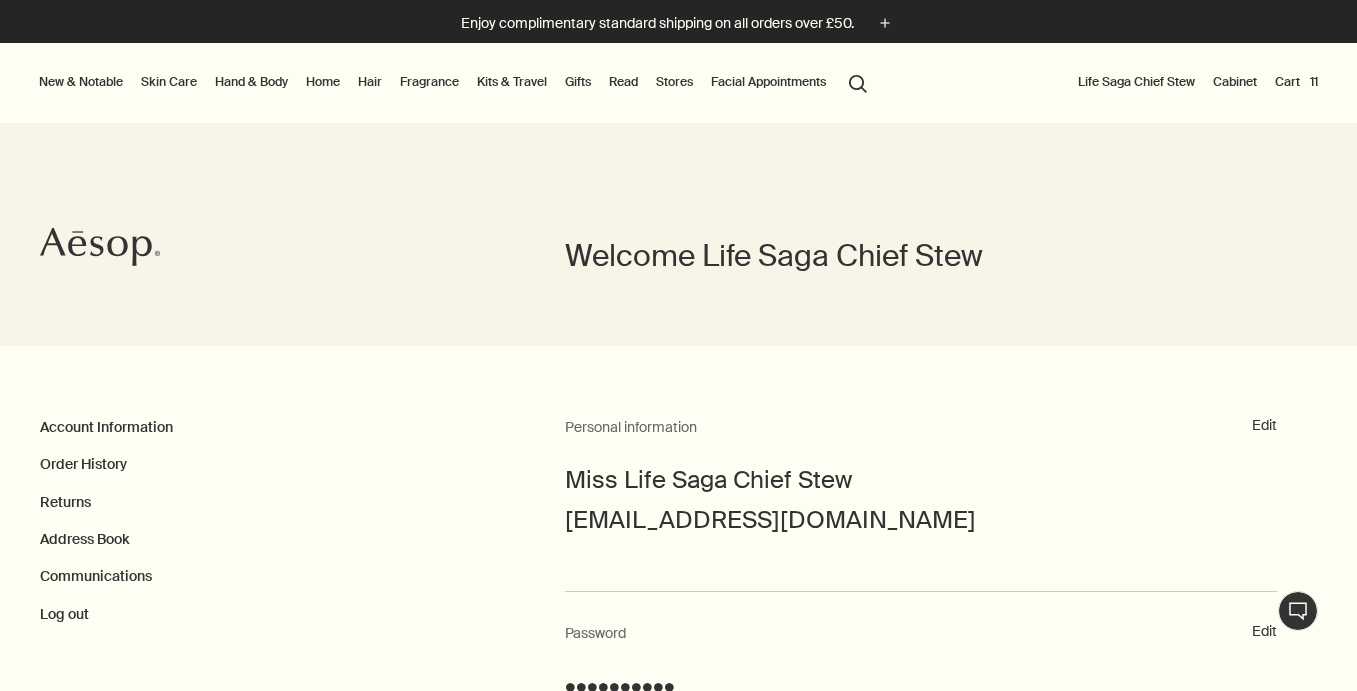 click on "Cart 11" at bounding box center (1296, 82) 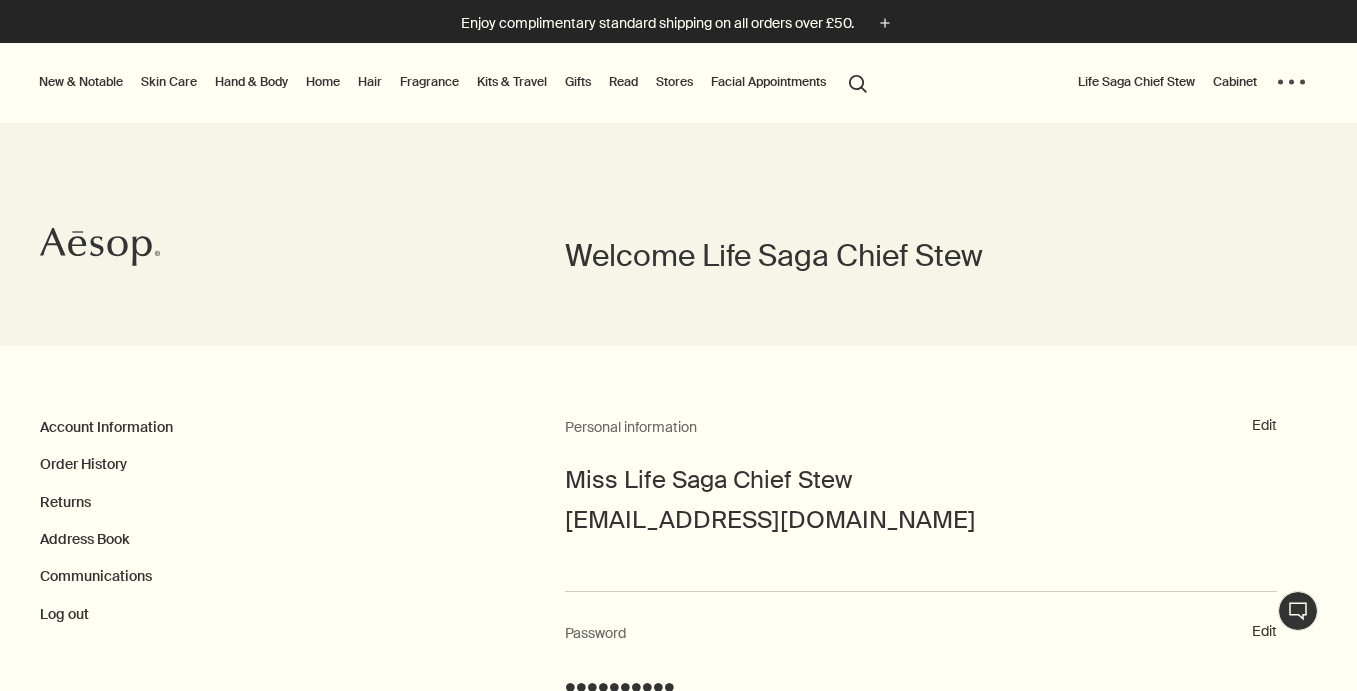 click on "Cart 11 Loading..." at bounding box center [1296, 82] 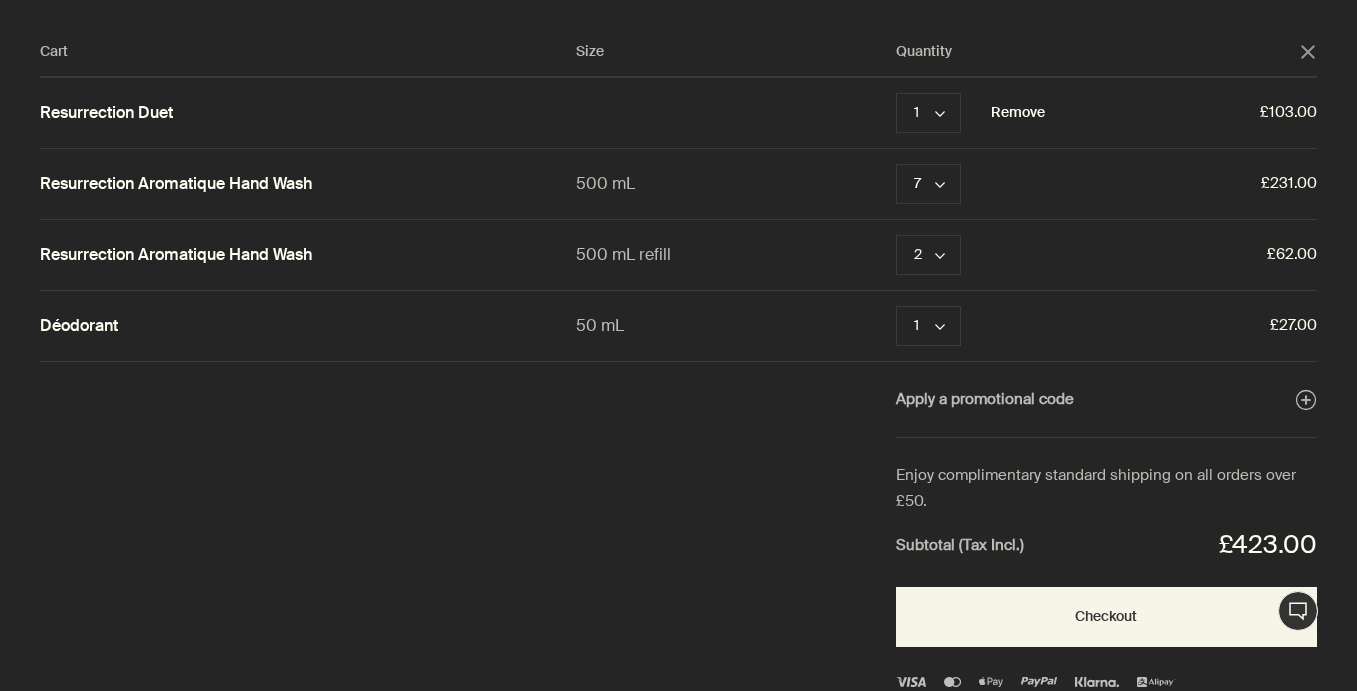 click on "Remove" at bounding box center (1018, 113) 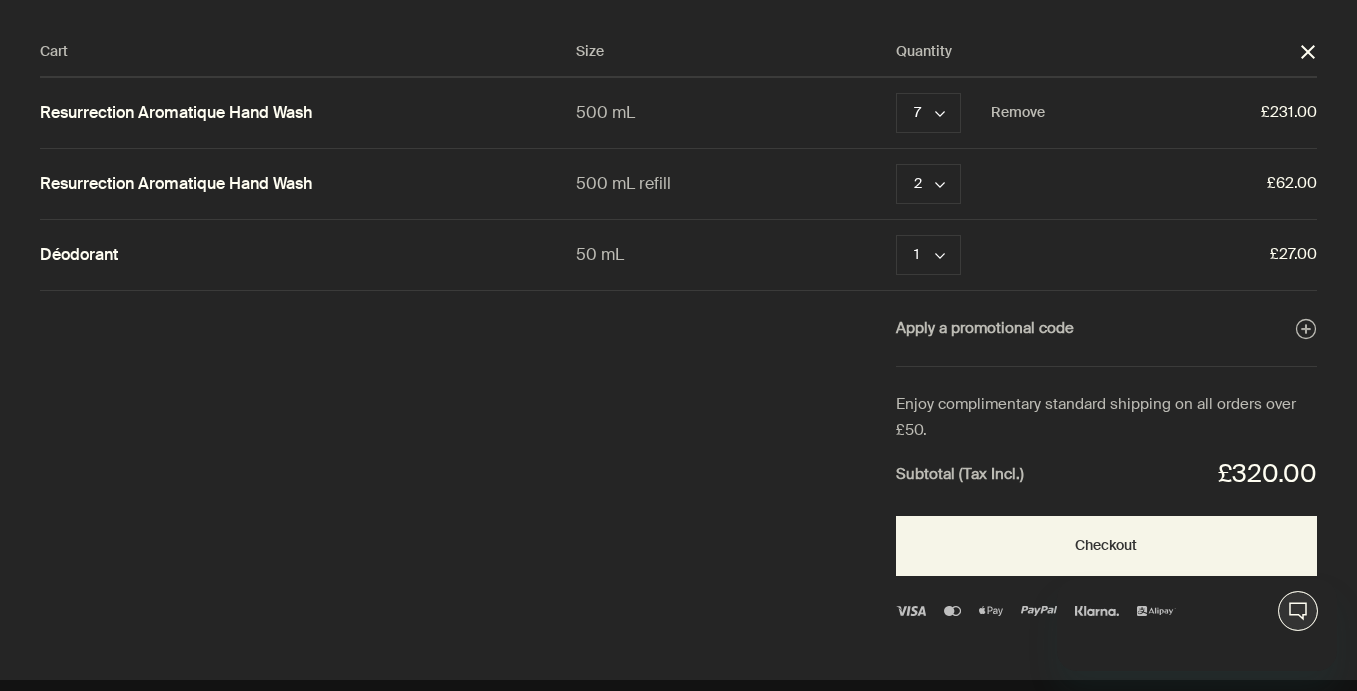 scroll, scrollTop: 0, scrollLeft: 0, axis: both 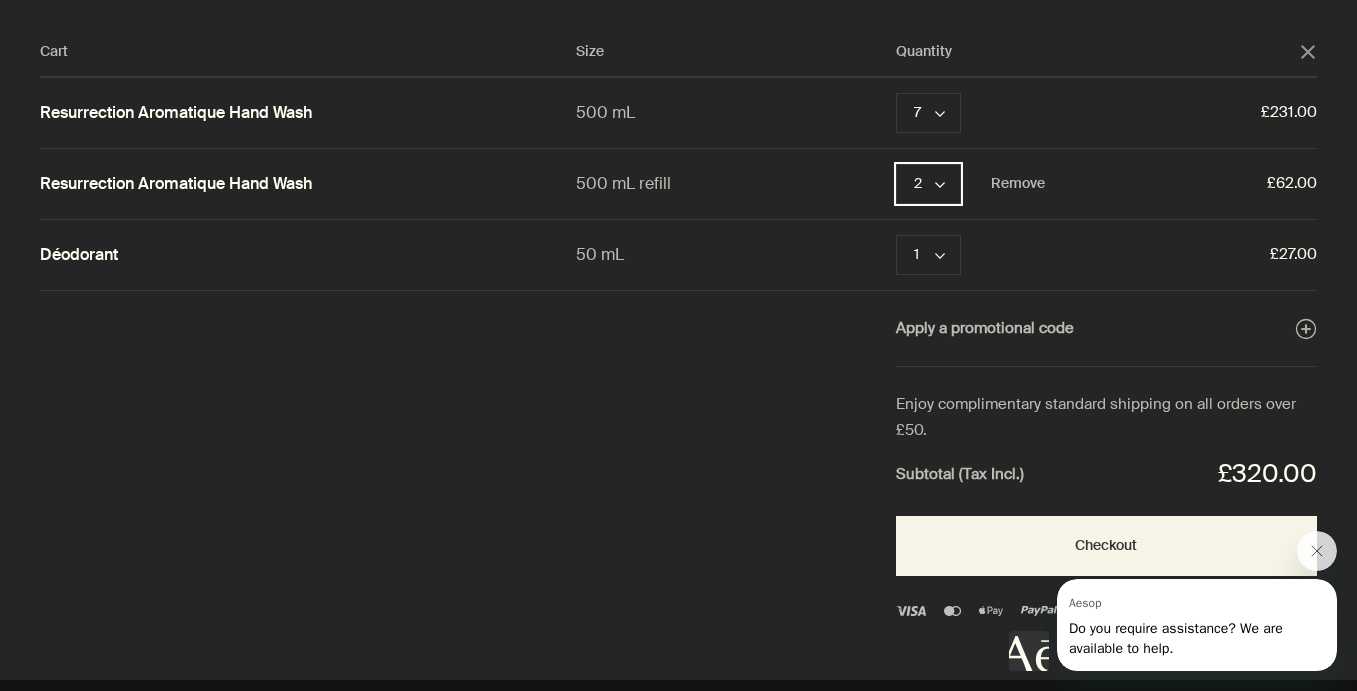 click 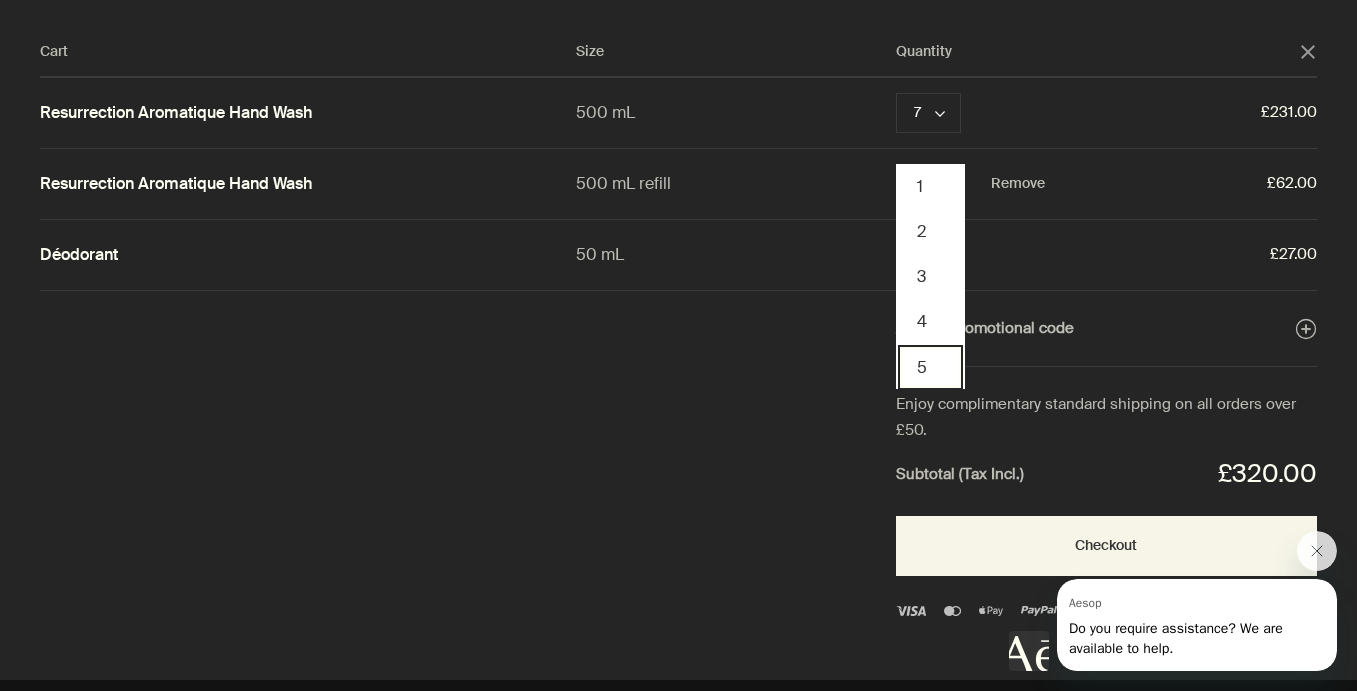 click on "5" at bounding box center [930, 367] 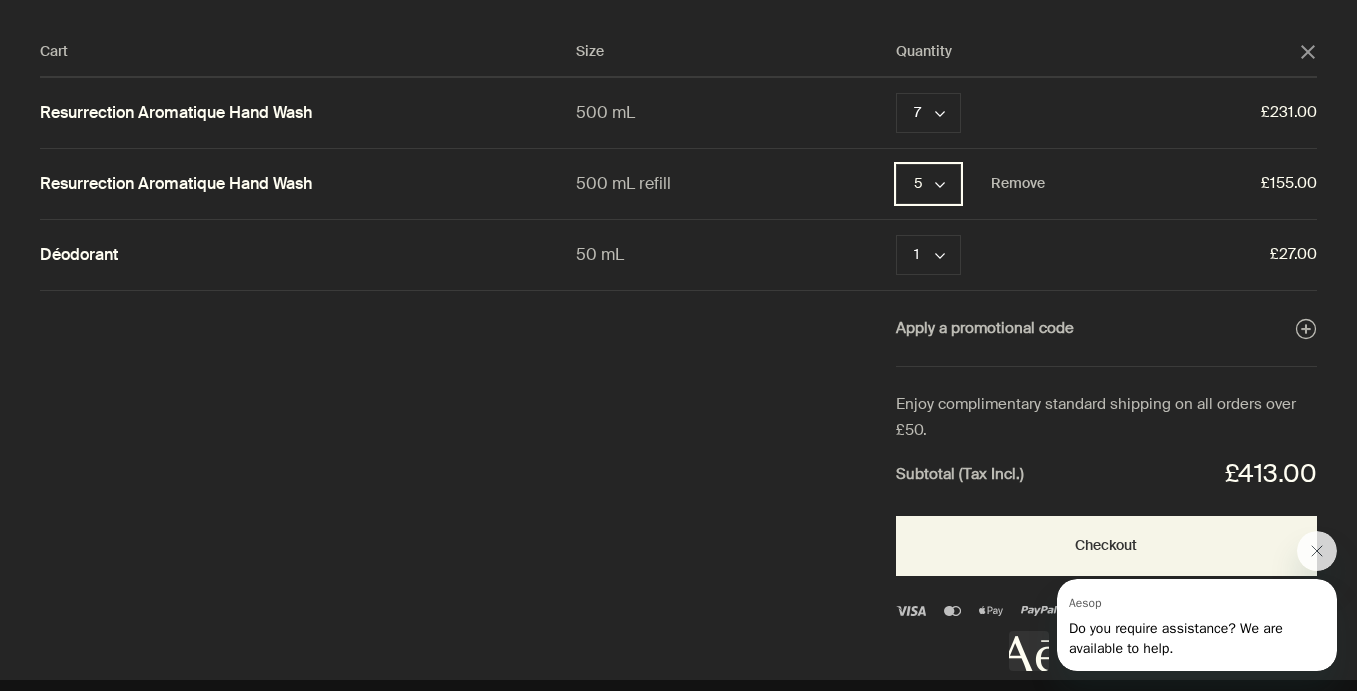 click on "chevron" 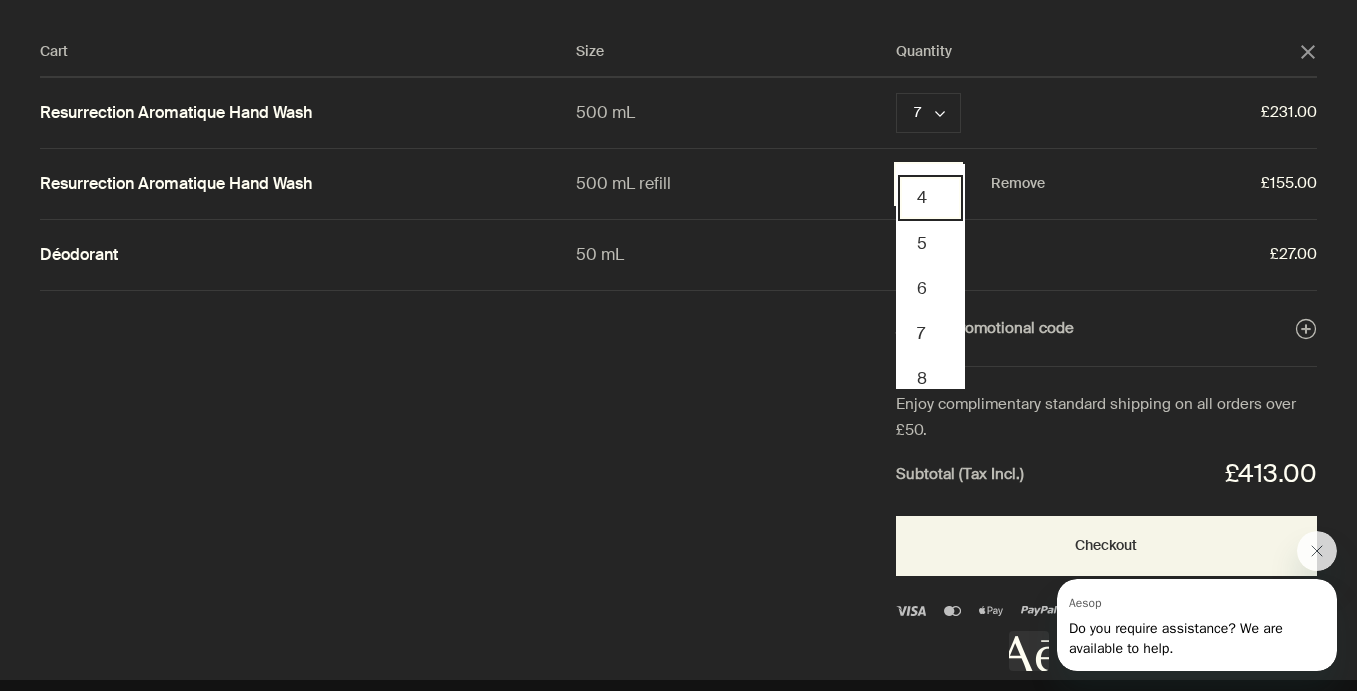 scroll, scrollTop: 175, scrollLeft: 0, axis: vertical 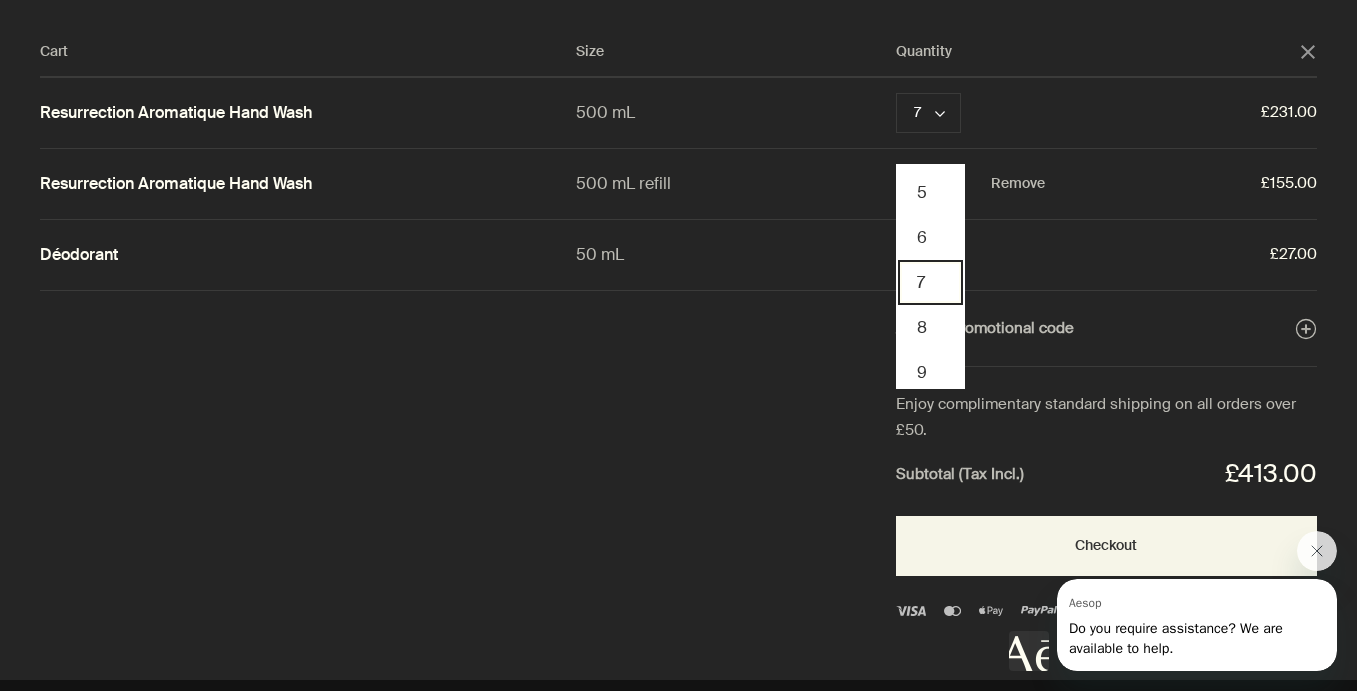 click on "7" at bounding box center [930, 282] 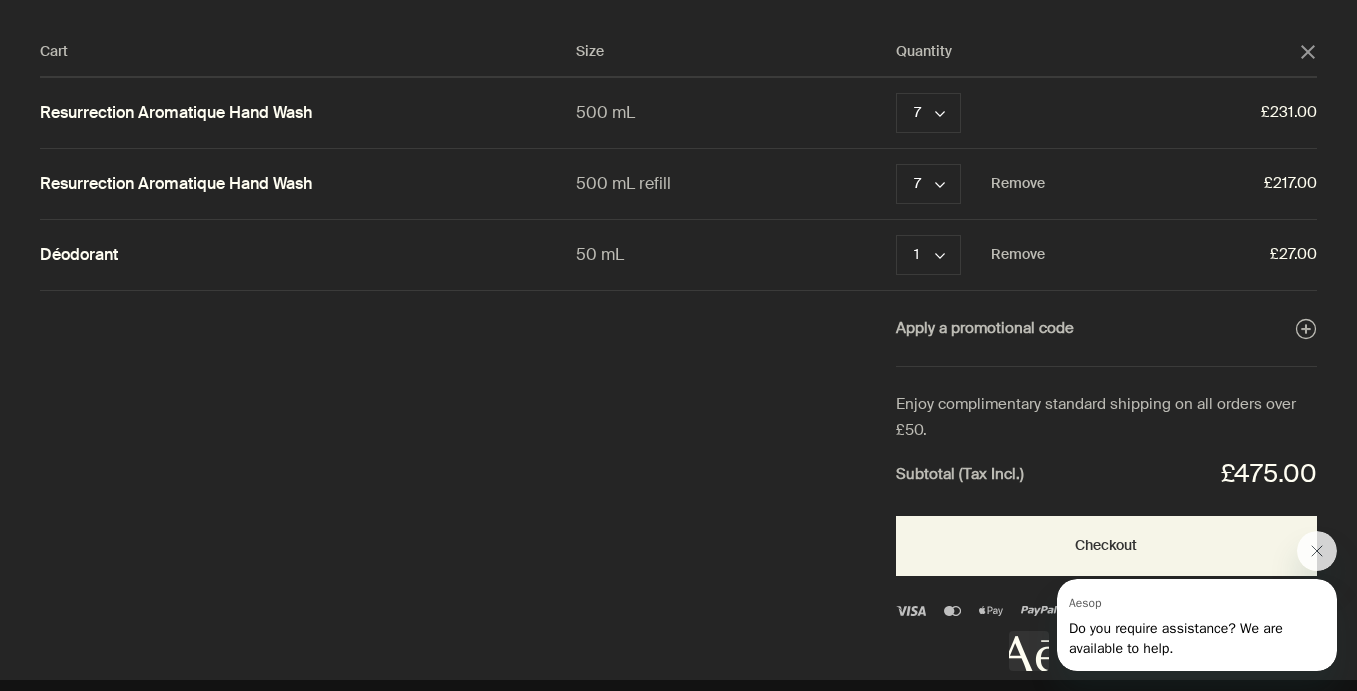 click on "Déodorant" at bounding box center [79, 255] 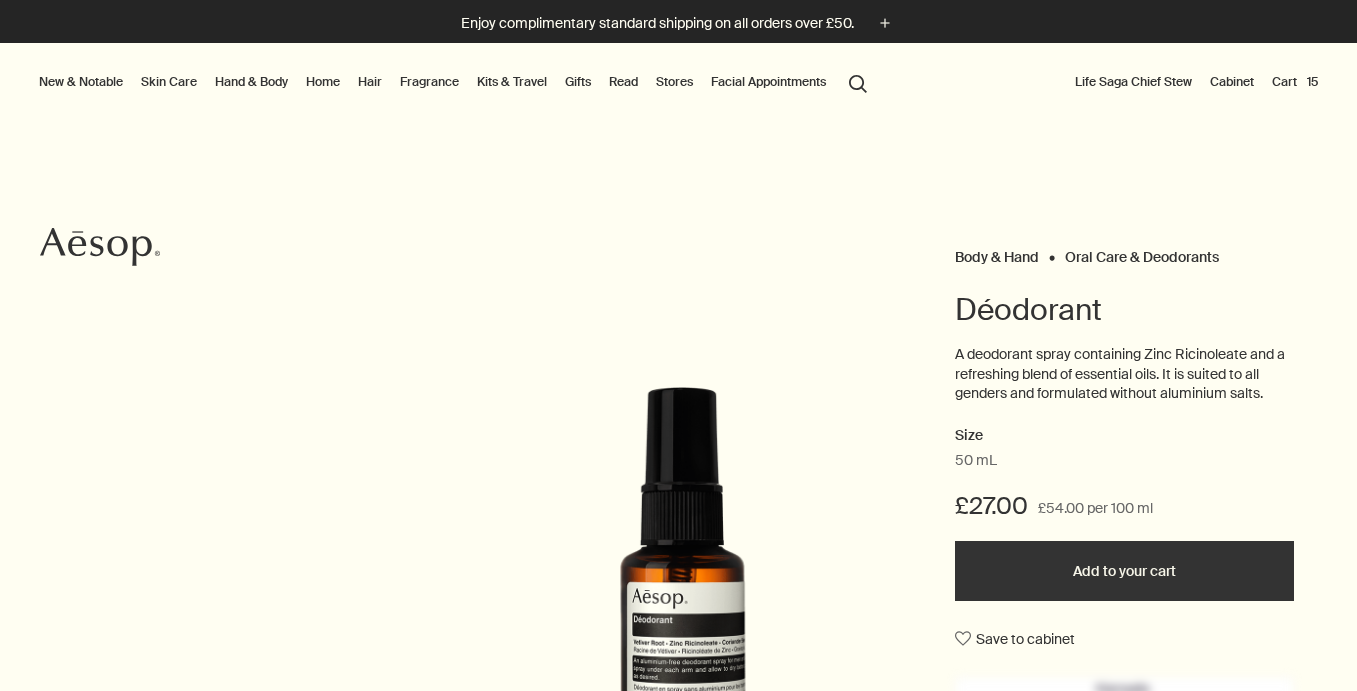 scroll, scrollTop: 0, scrollLeft: 0, axis: both 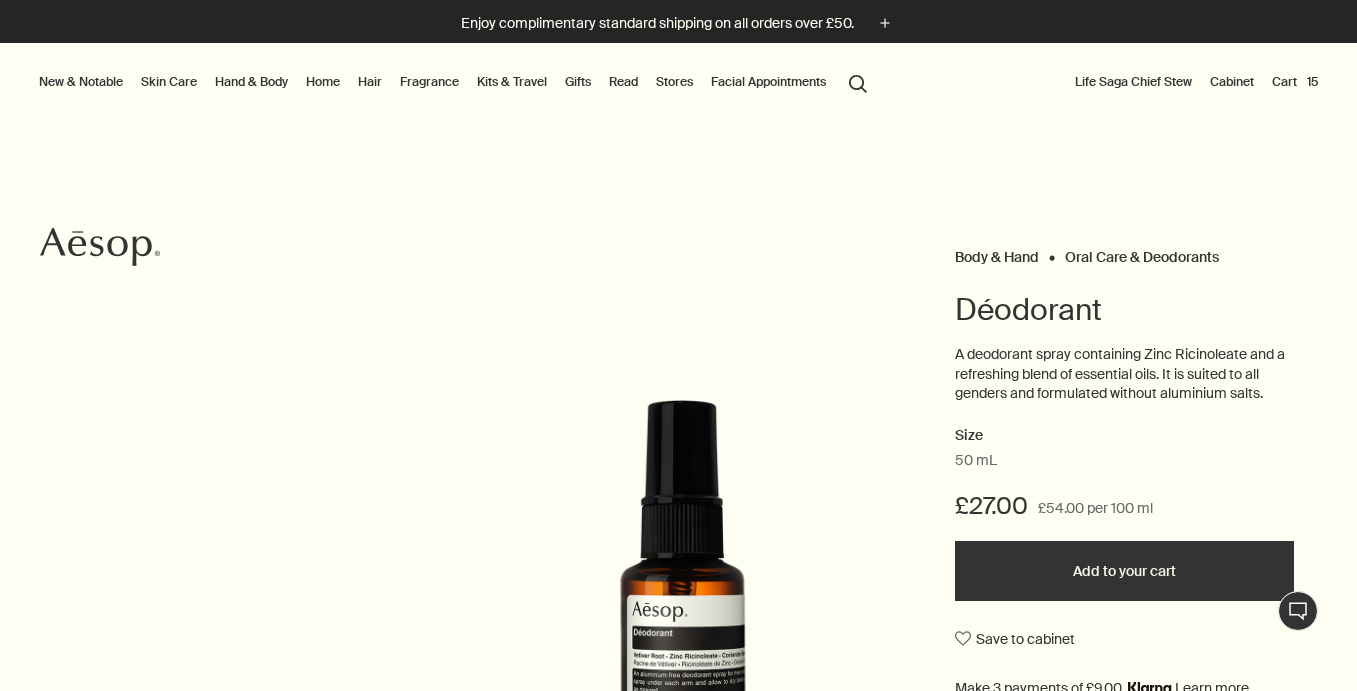 click on "Cart 15" at bounding box center [1295, 82] 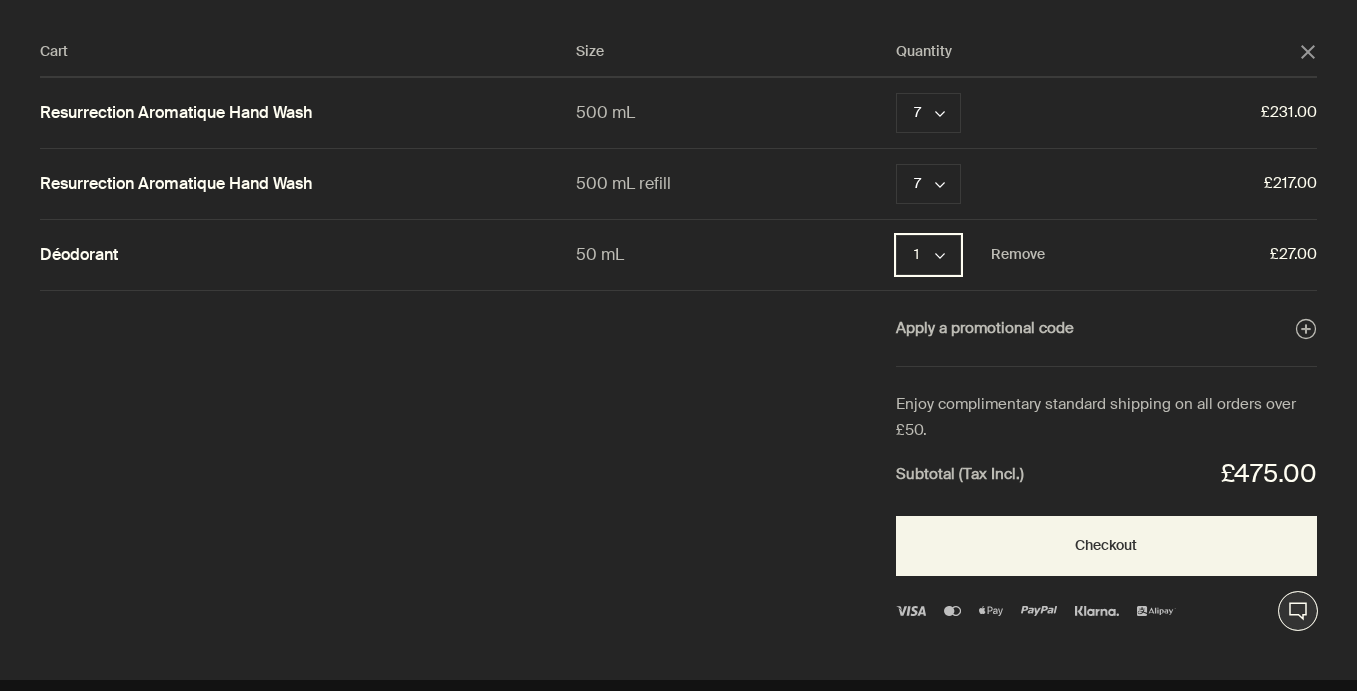 click on "chevron" 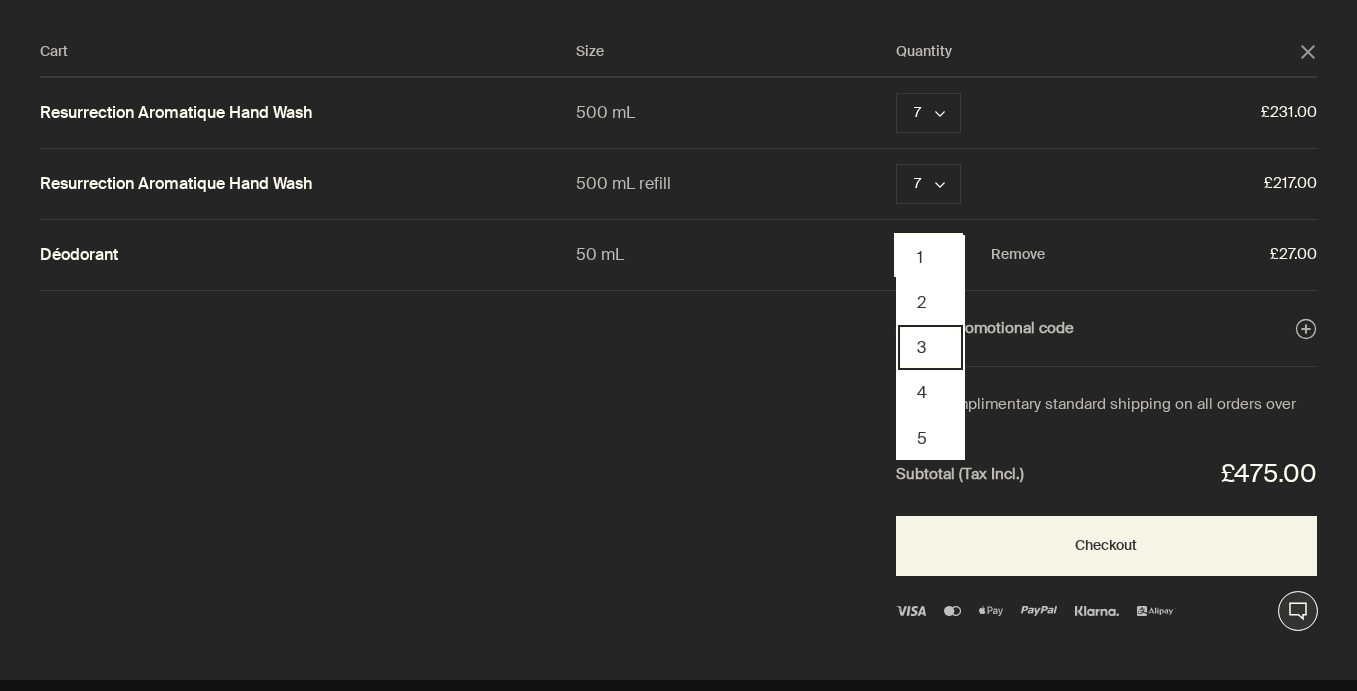 scroll, scrollTop: 47, scrollLeft: 0, axis: vertical 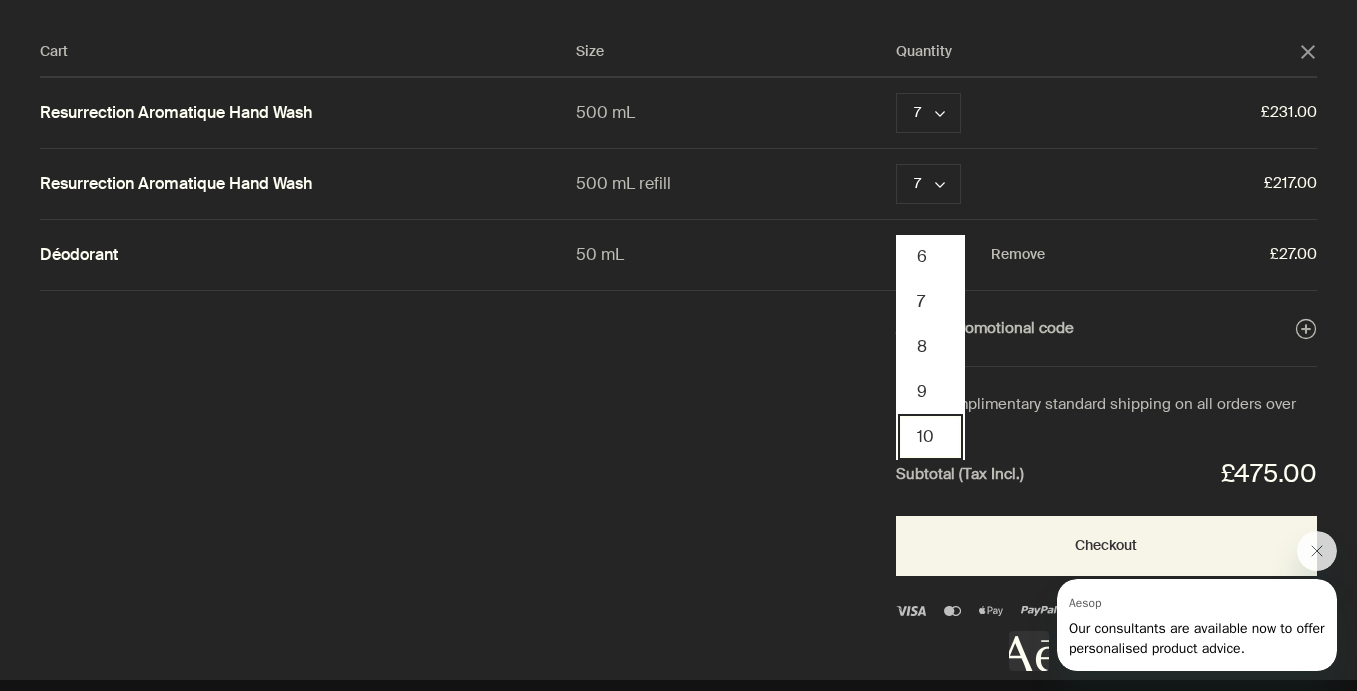 click on "10" at bounding box center [930, 436] 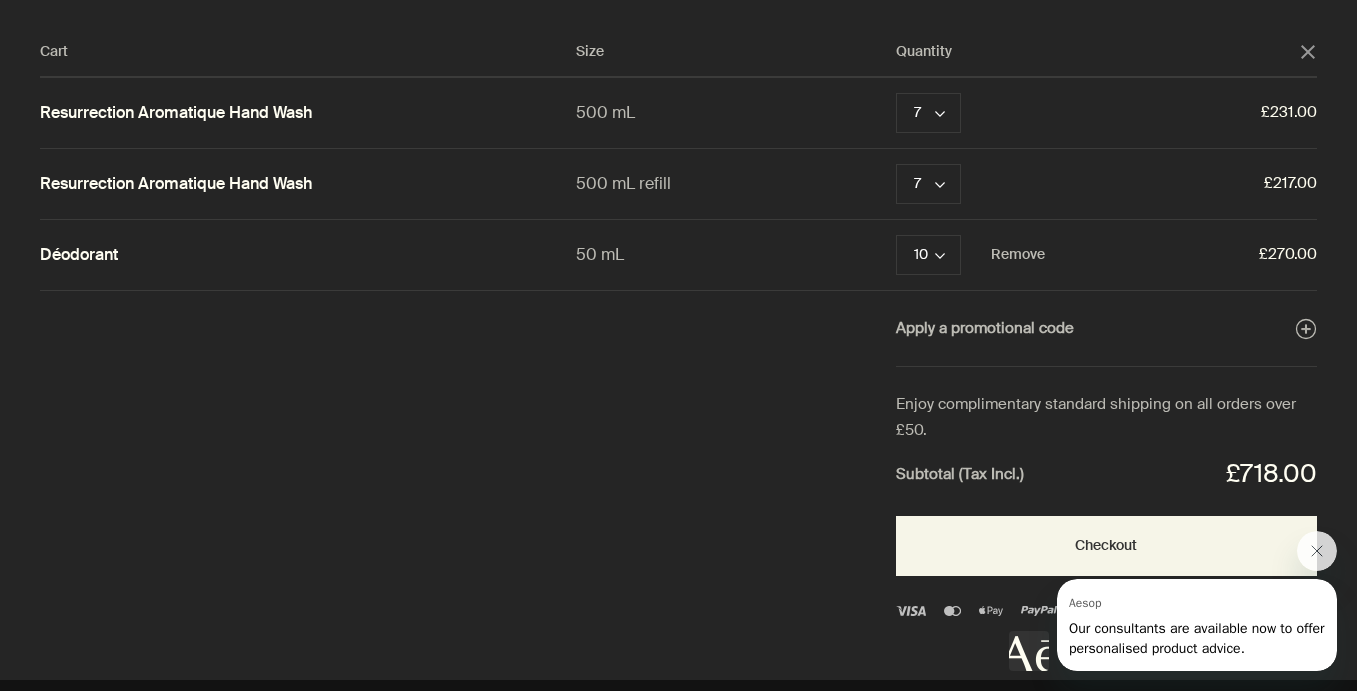 click at bounding box center (1173, 601) 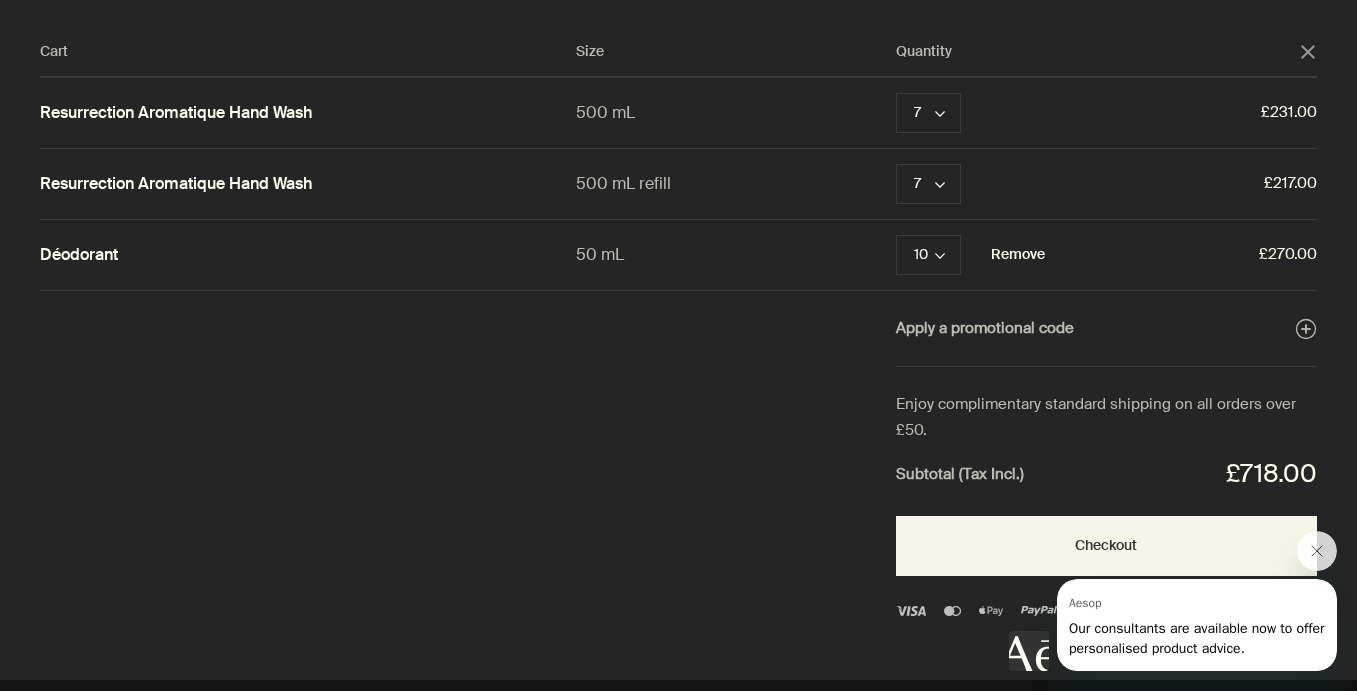 click on "Remove" at bounding box center (1018, 255) 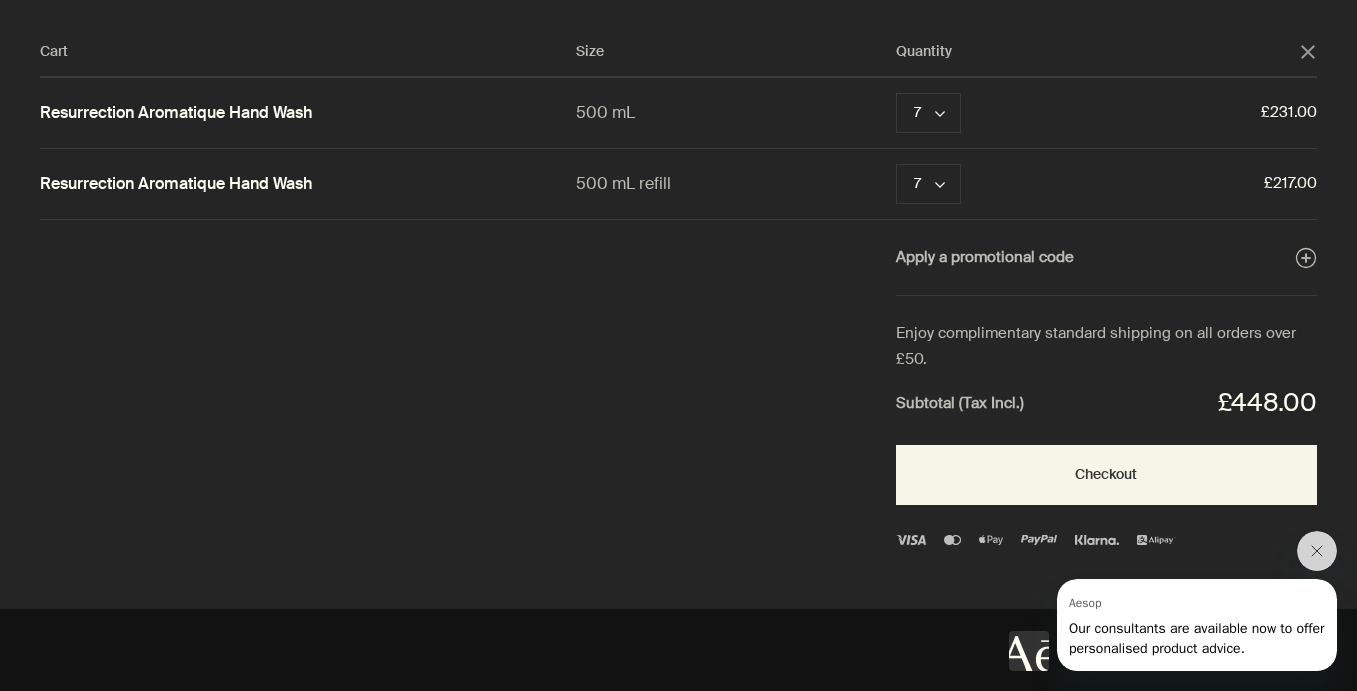 click on "close" 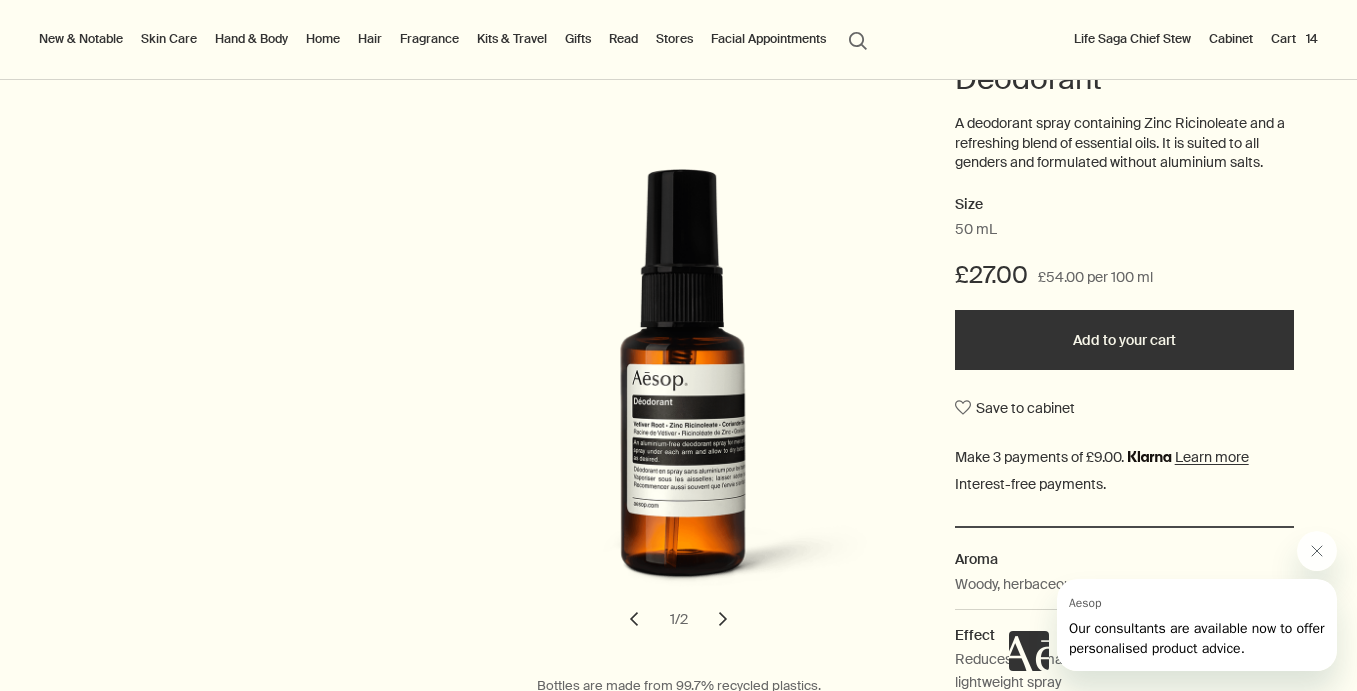 scroll, scrollTop: 235, scrollLeft: 0, axis: vertical 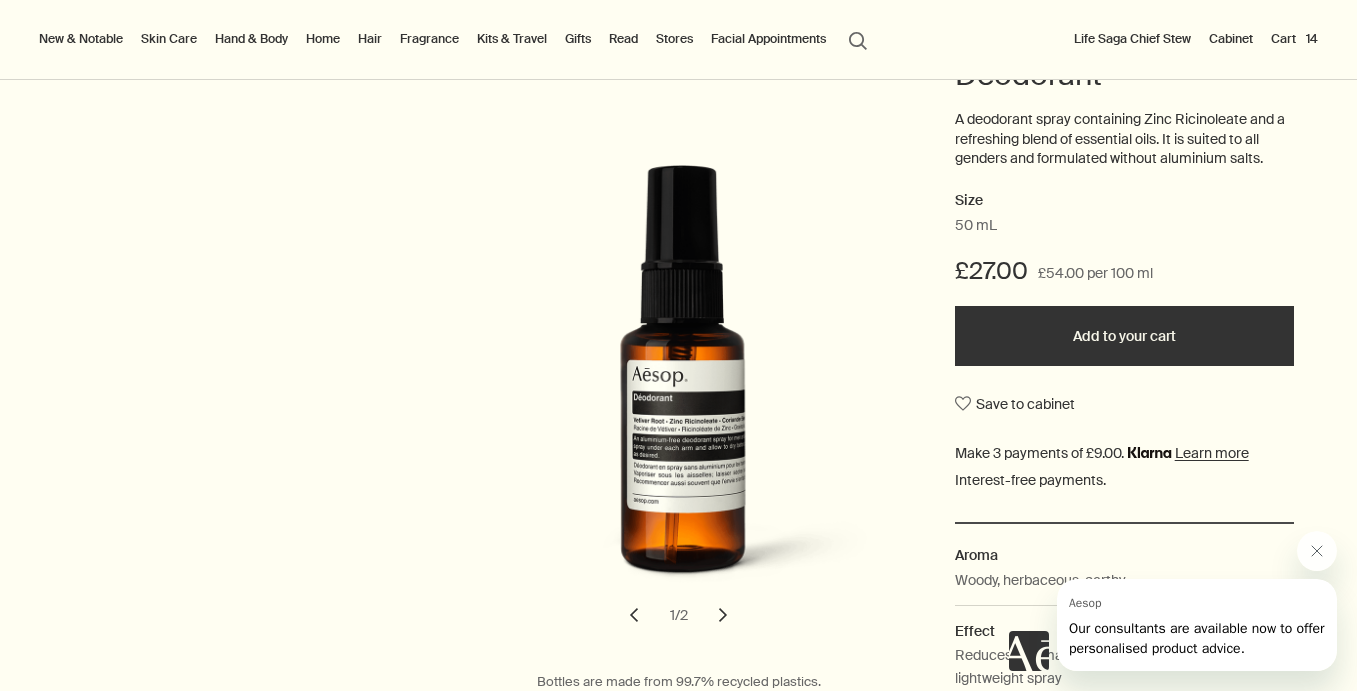 click on "Add to your cart" at bounding box center [1124, 336] 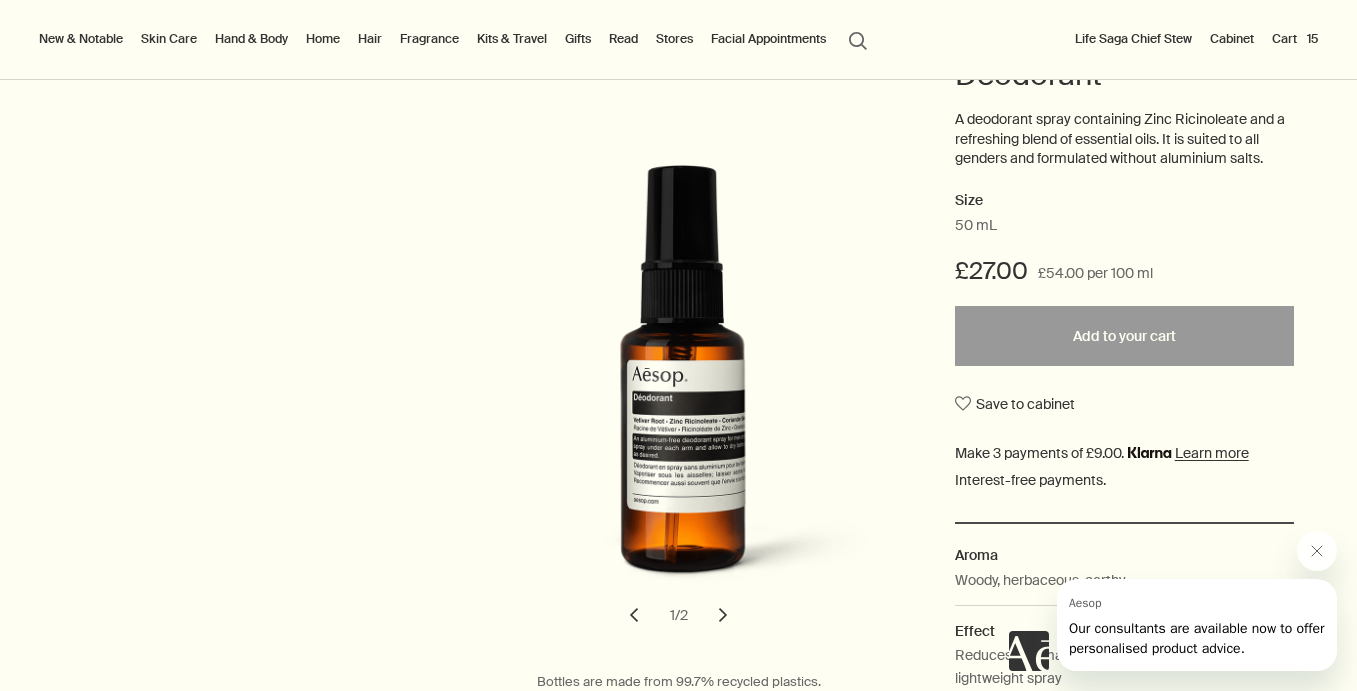 scroll, scrollTop: 0, scrollLeft: 0, axis: both 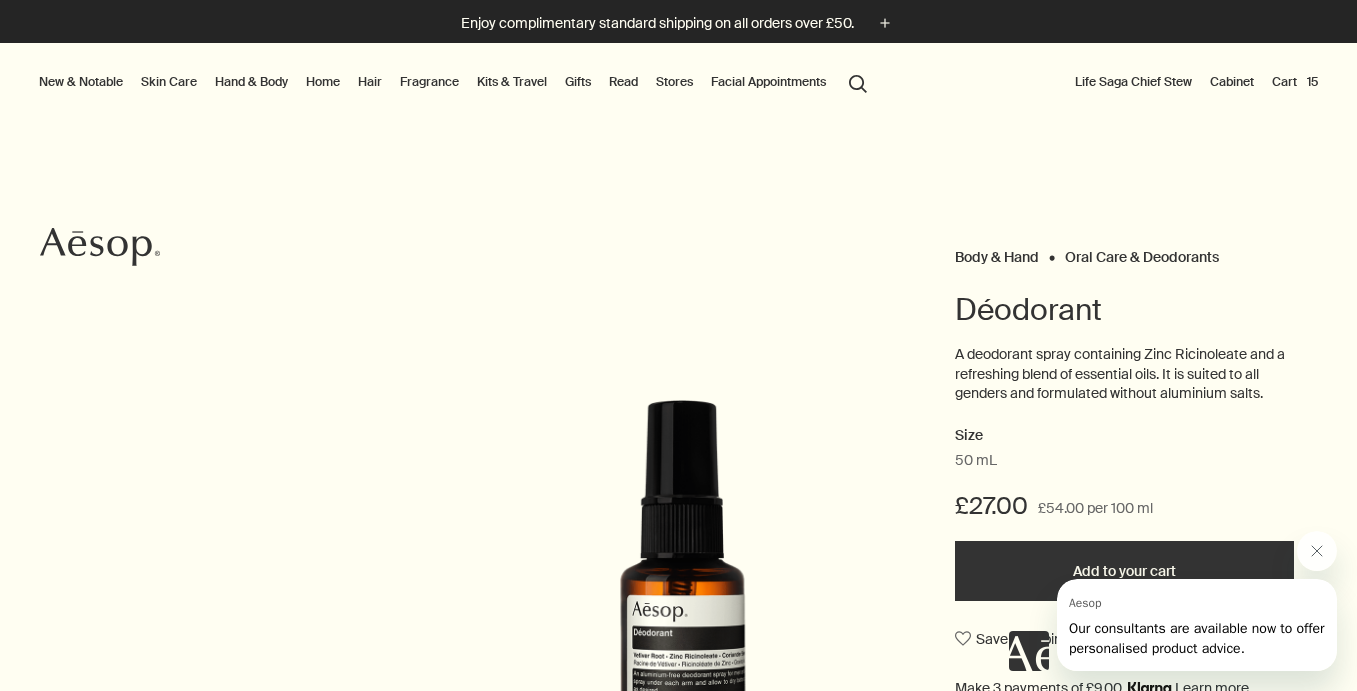 click on "Cart 15" at bounding box center [1295, 82] 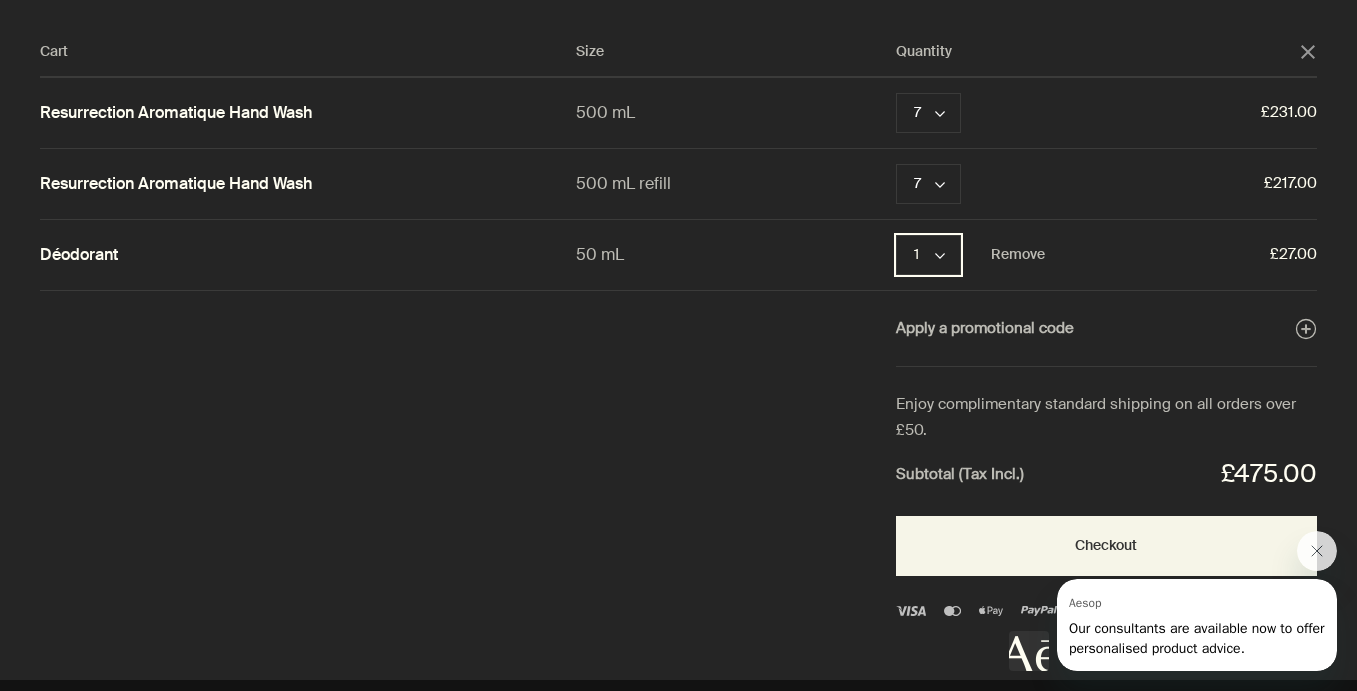 click on "chevron" 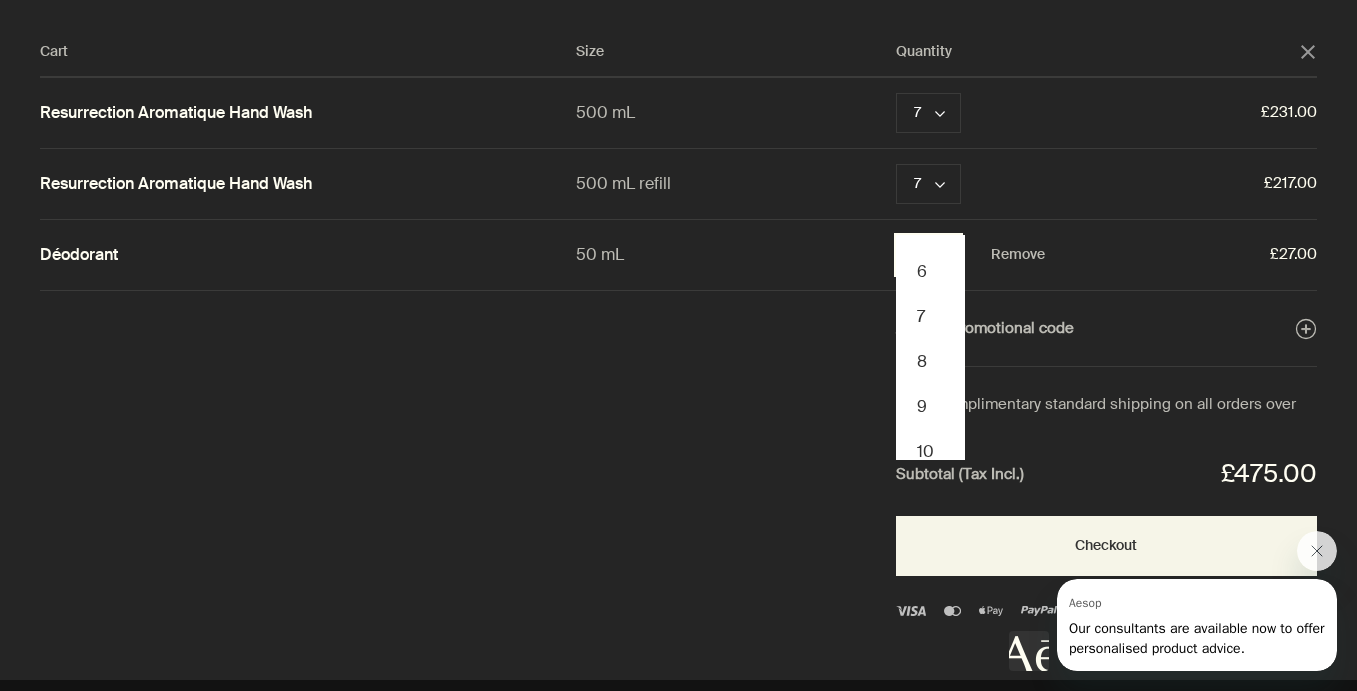 scroll, scrollTop: 220, scrollLeft: 0, axis: vertical 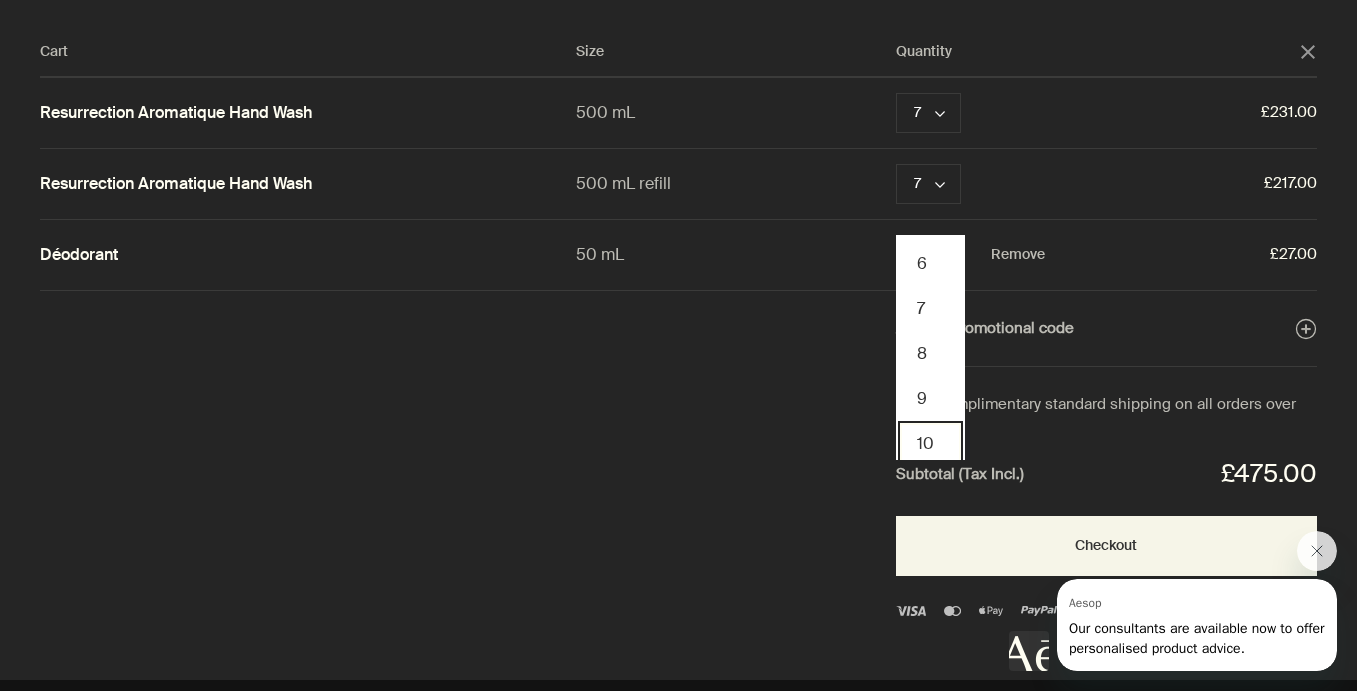 click on "10" at bounding box center [930, 443] 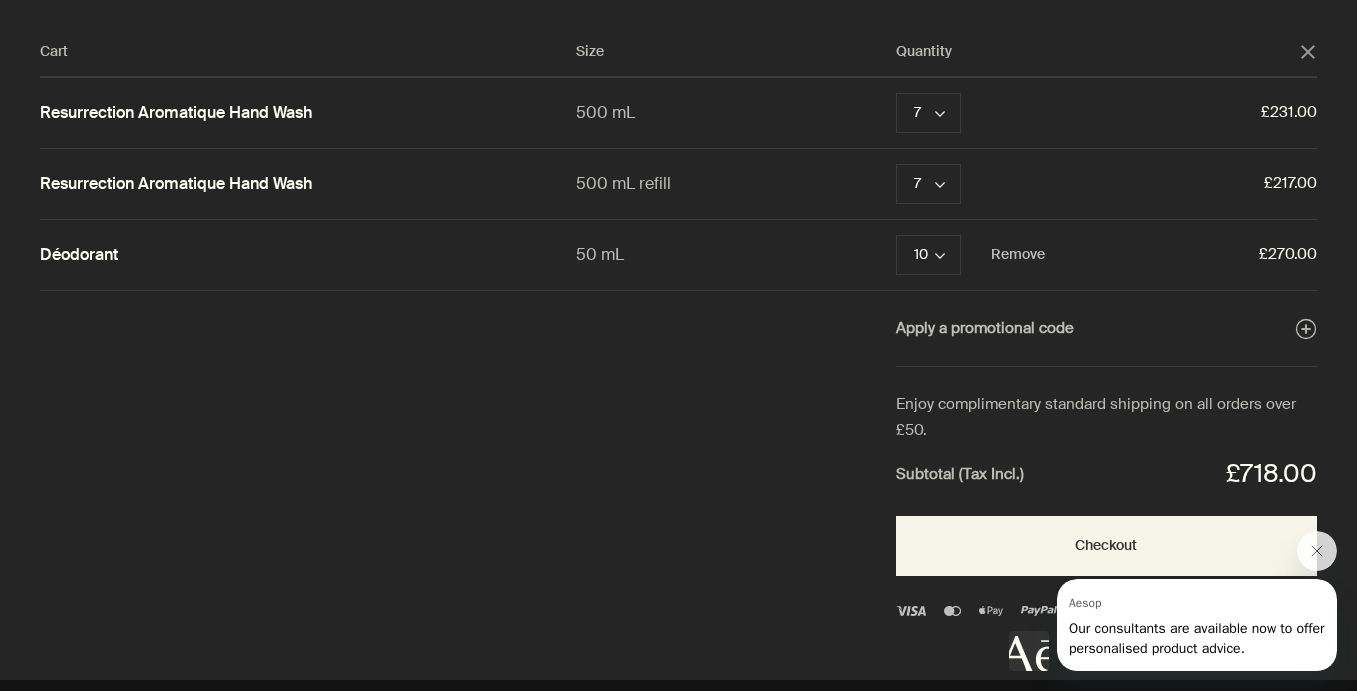 click at bounding box center [1173, 601] 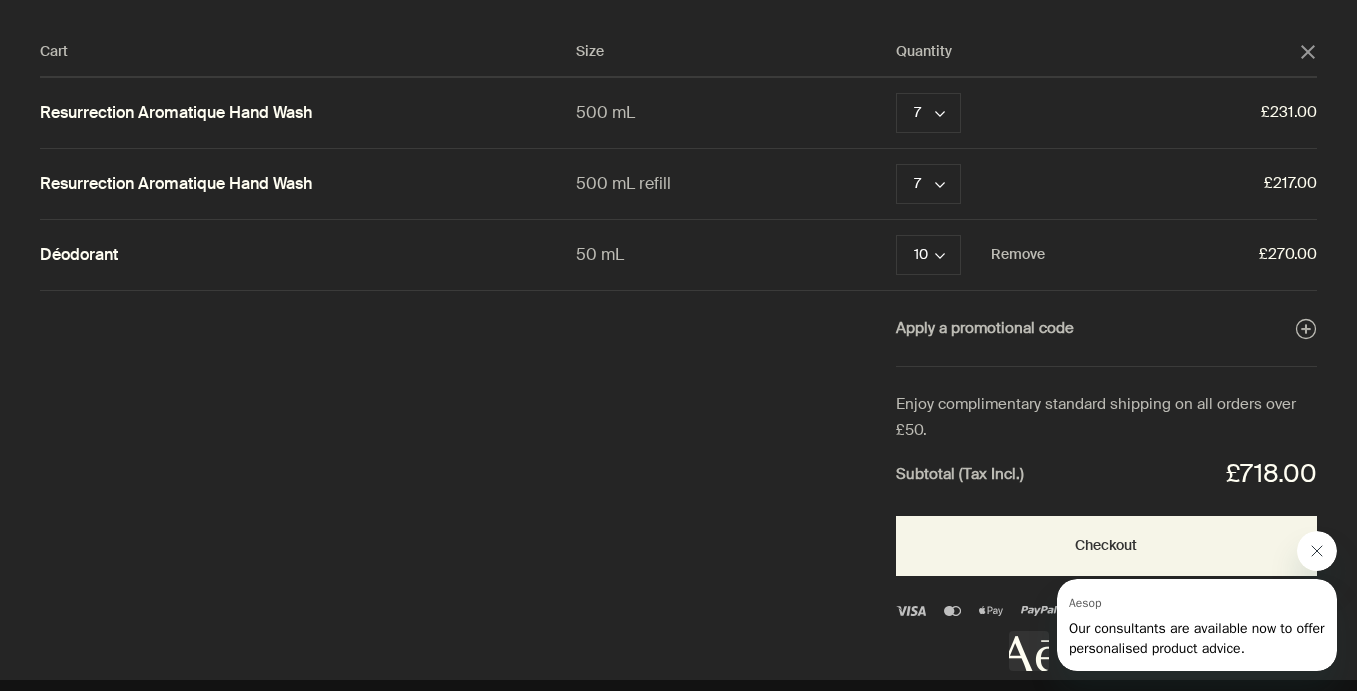 click 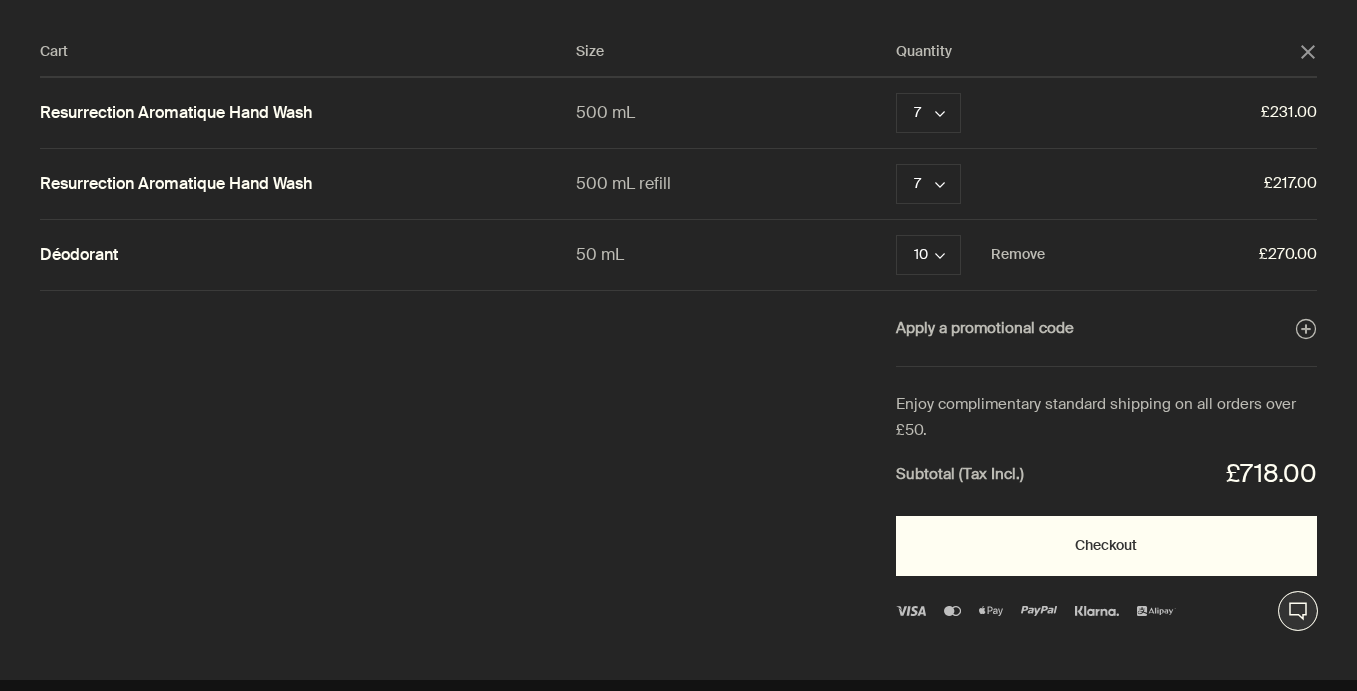 click on "Checkout" at bounding box center (1106, 546) 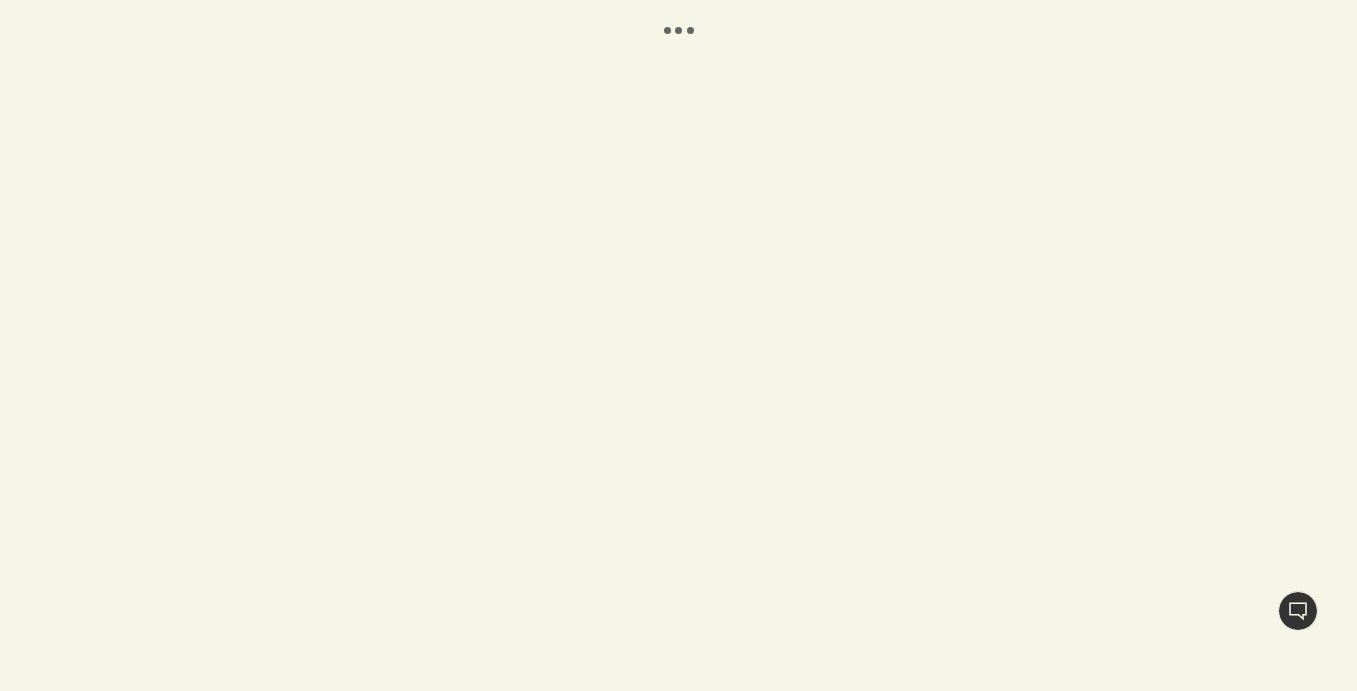 scroll, scrollTop: 0, scrollLeft: 0, axis: both 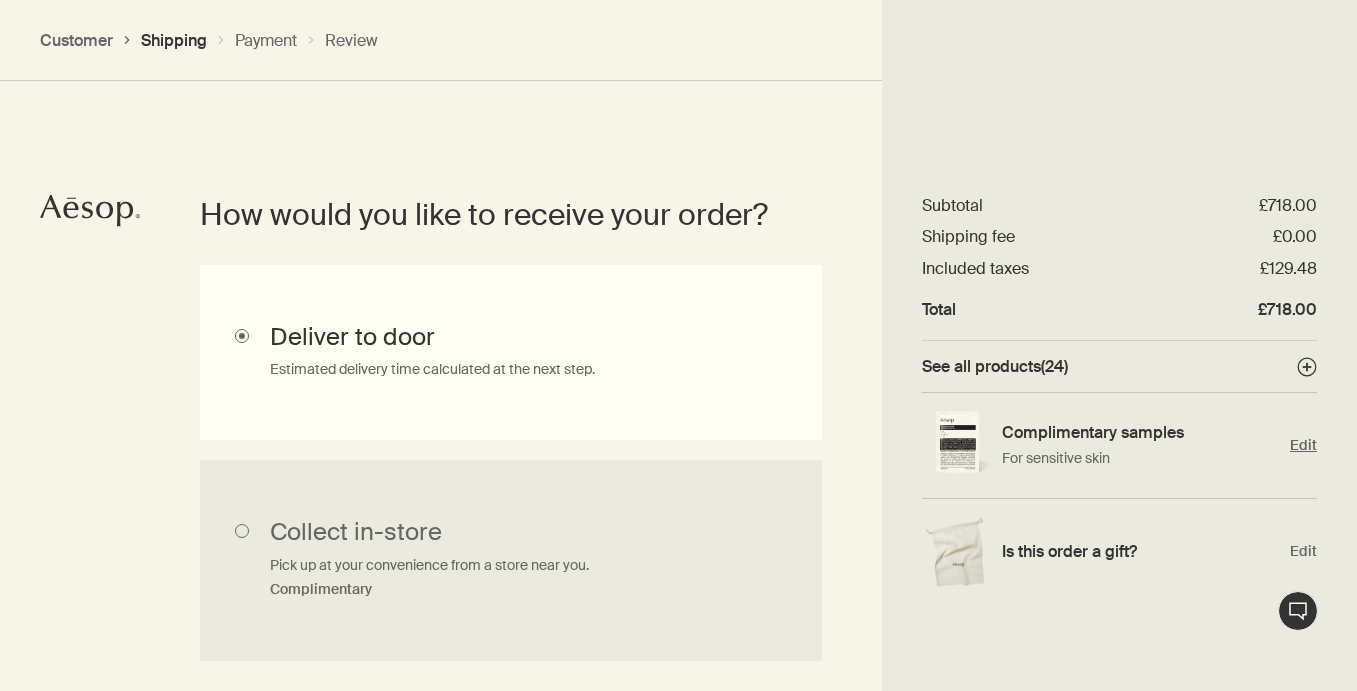 click on "Edit" at bounding box center (1303, 445) 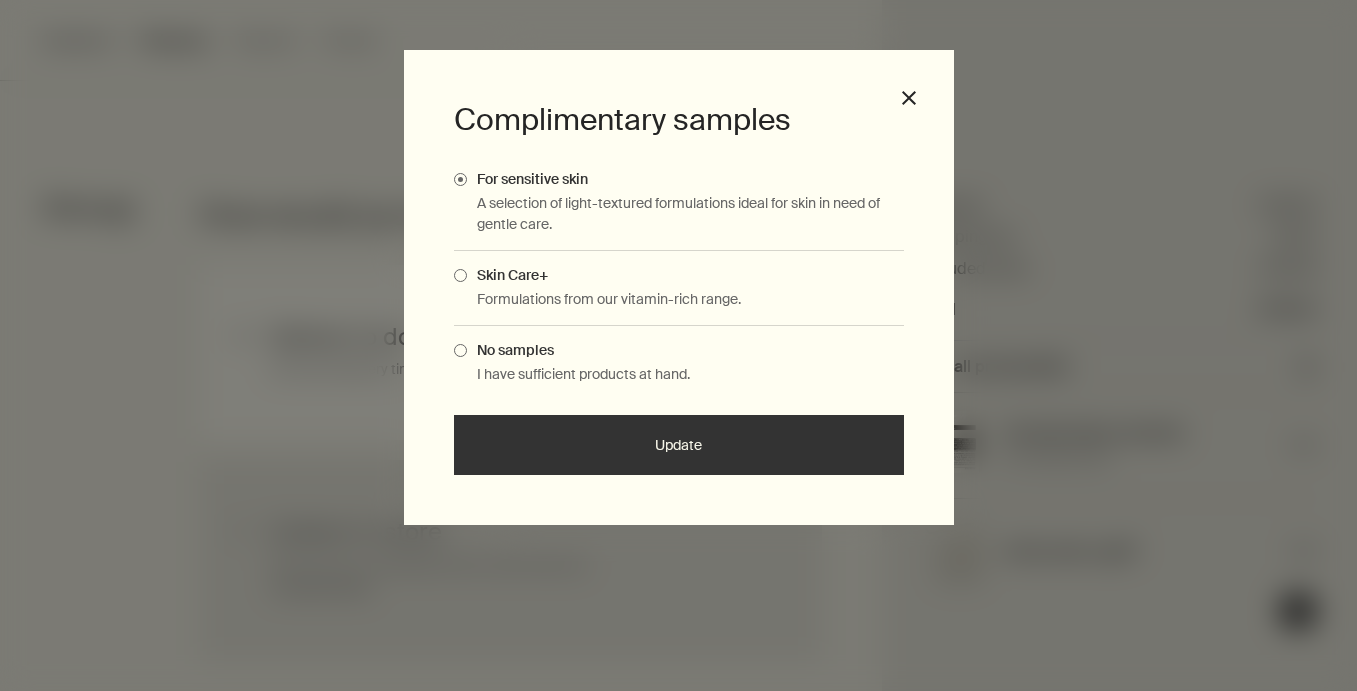 click at bounding box center [460, 275] 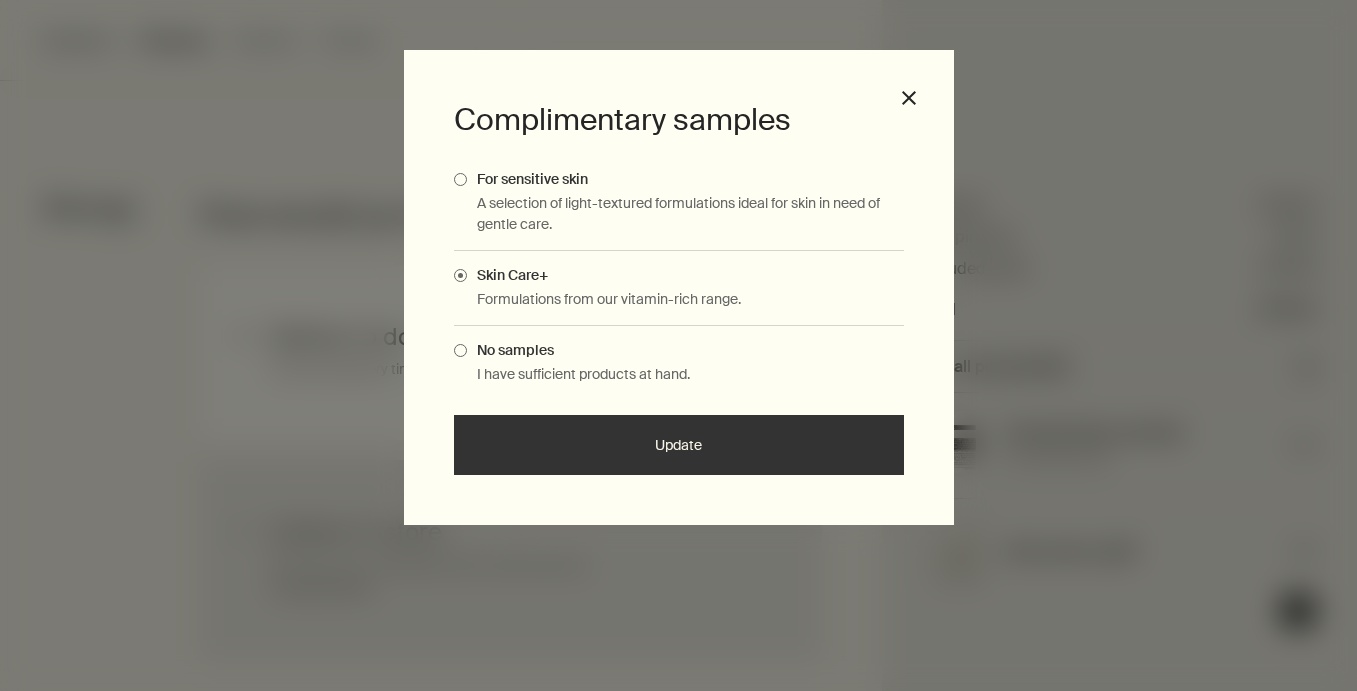 click on "Update" at bounding box center [679, 445] 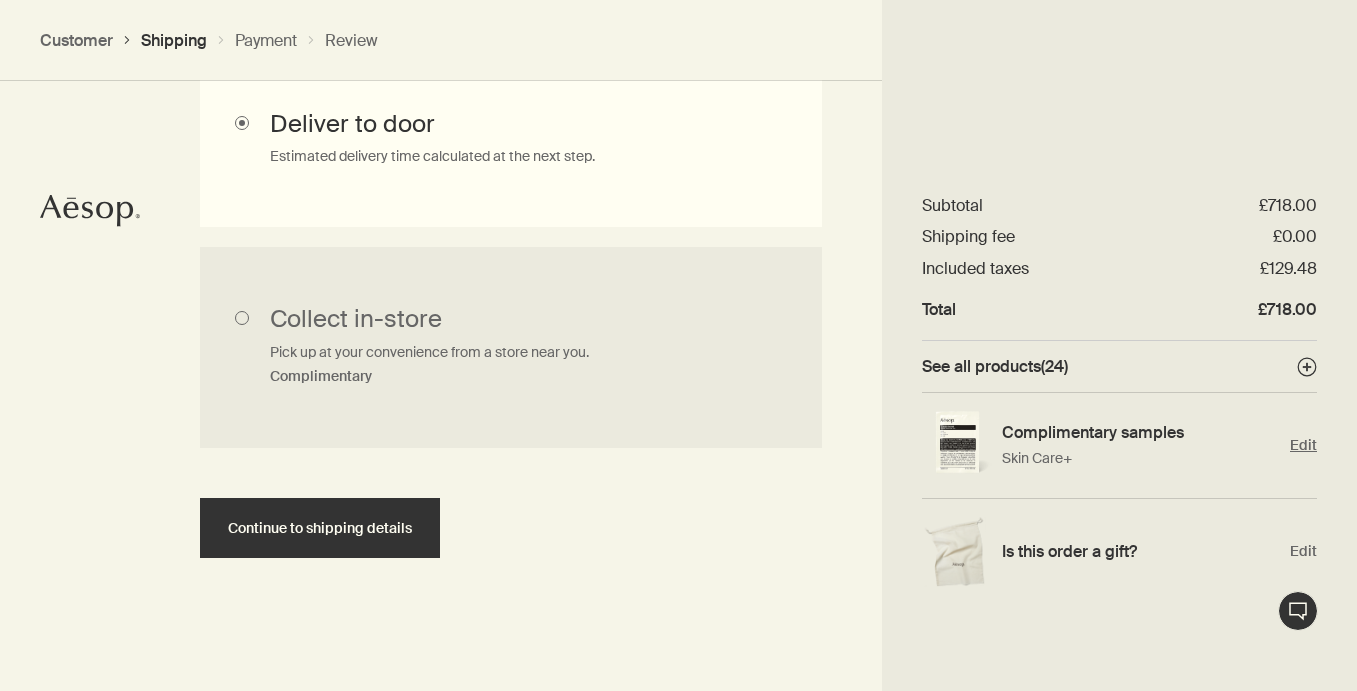 scroll, scrollTop: 655, scrollLeft: 0, axis: vertical 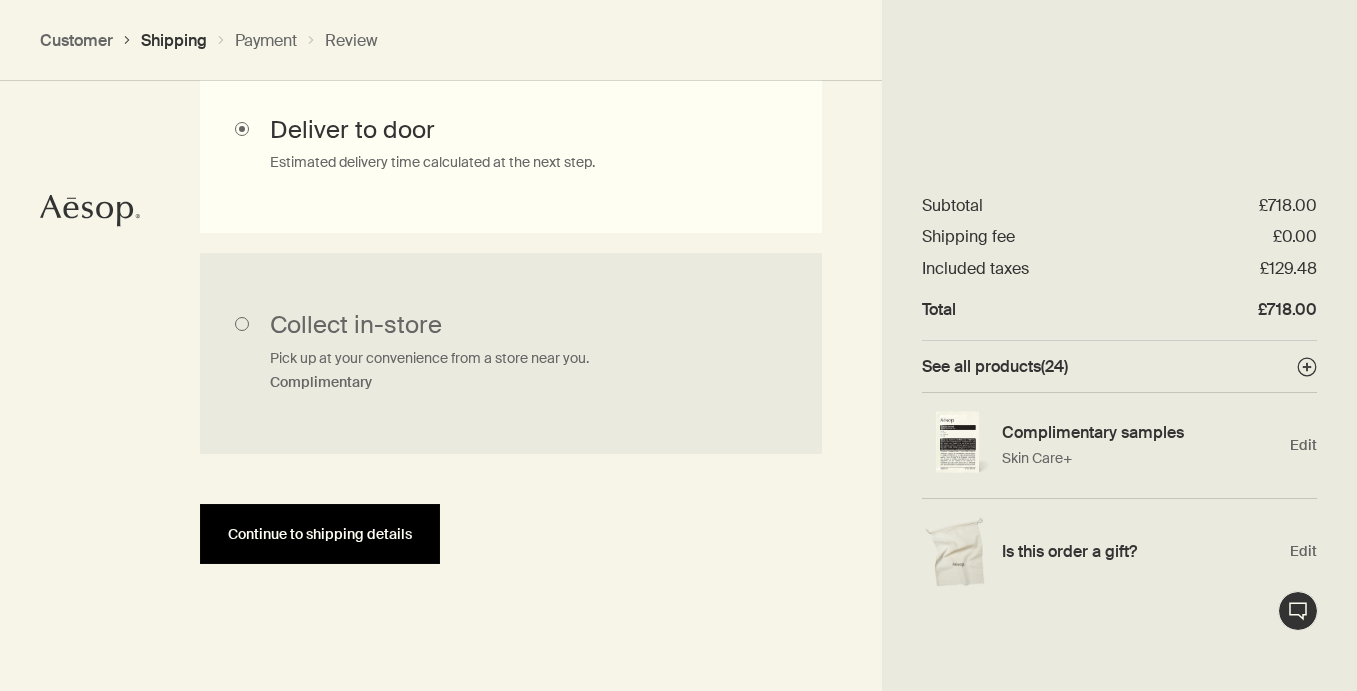 click on "Continue to shipping details" at bounding box center (320, 534) 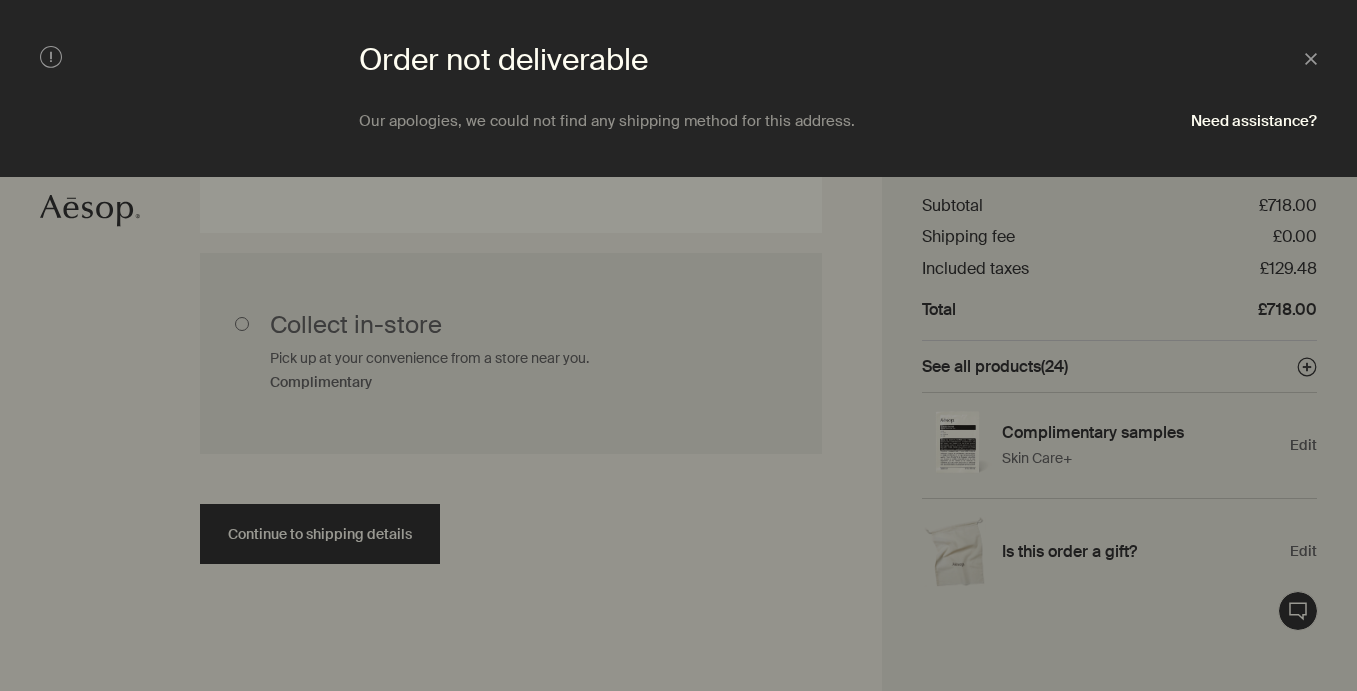 click at bounding box center [678, 345] 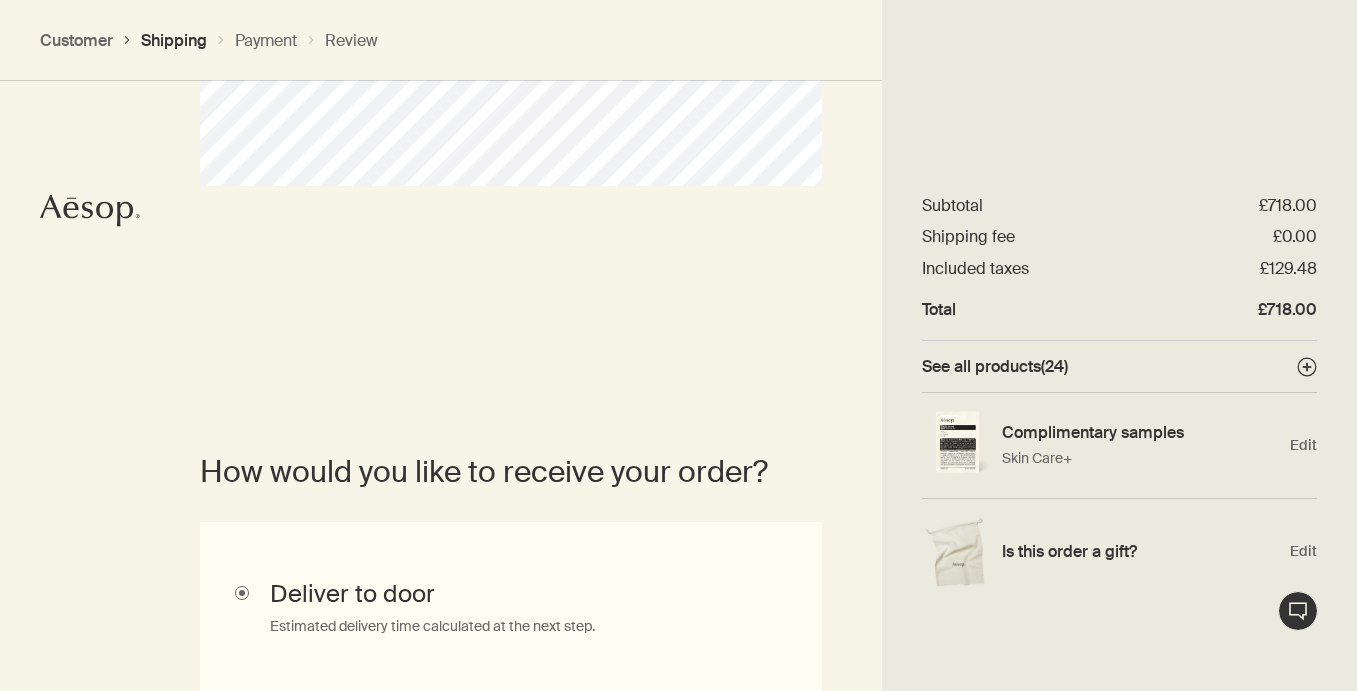 scroll, scrollTop: 0, scrollLeft: 0, axis: both 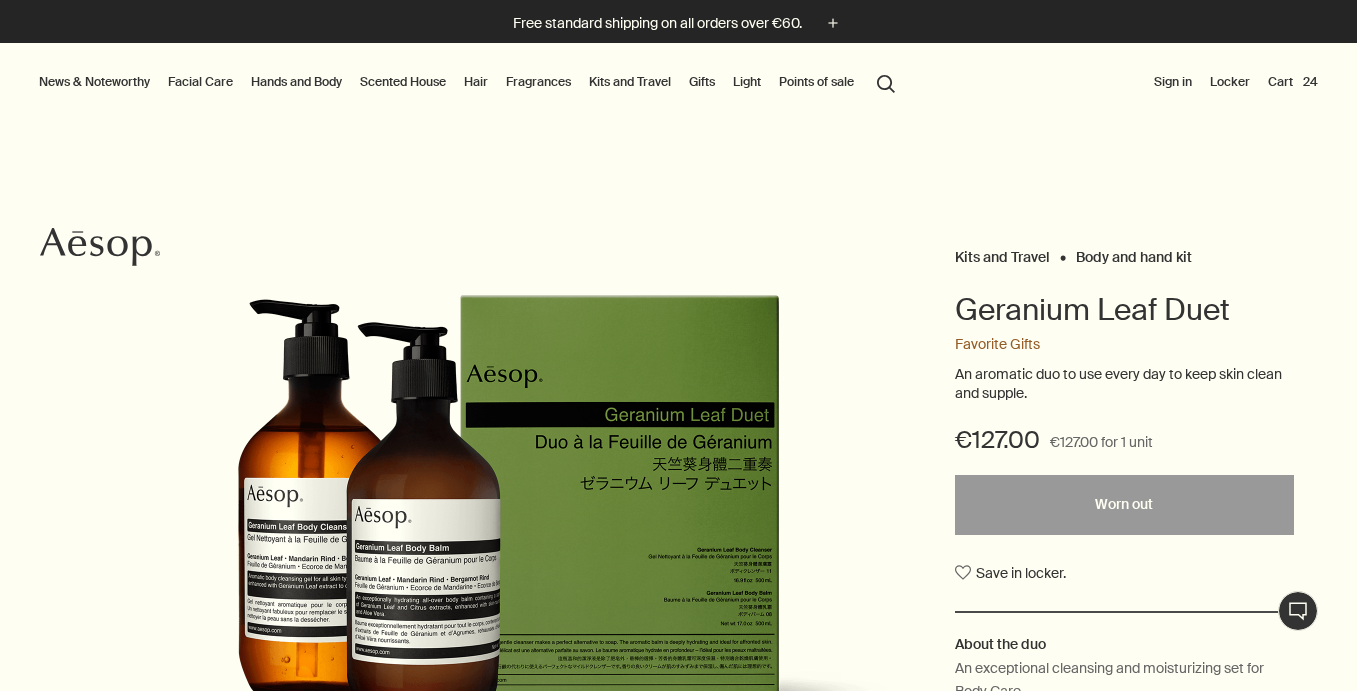 click on "Cart 24" at bounding box center (1293, 82) 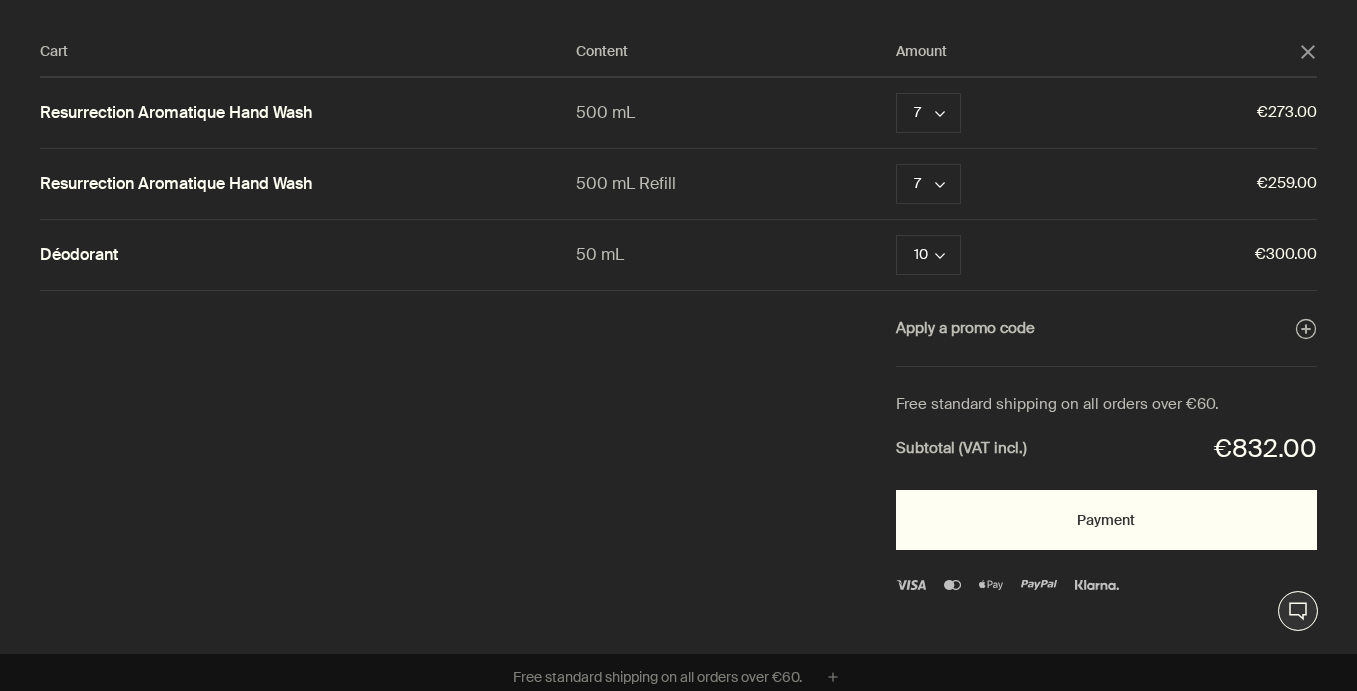 click on "Payment" at bounding box center (1106, 520) 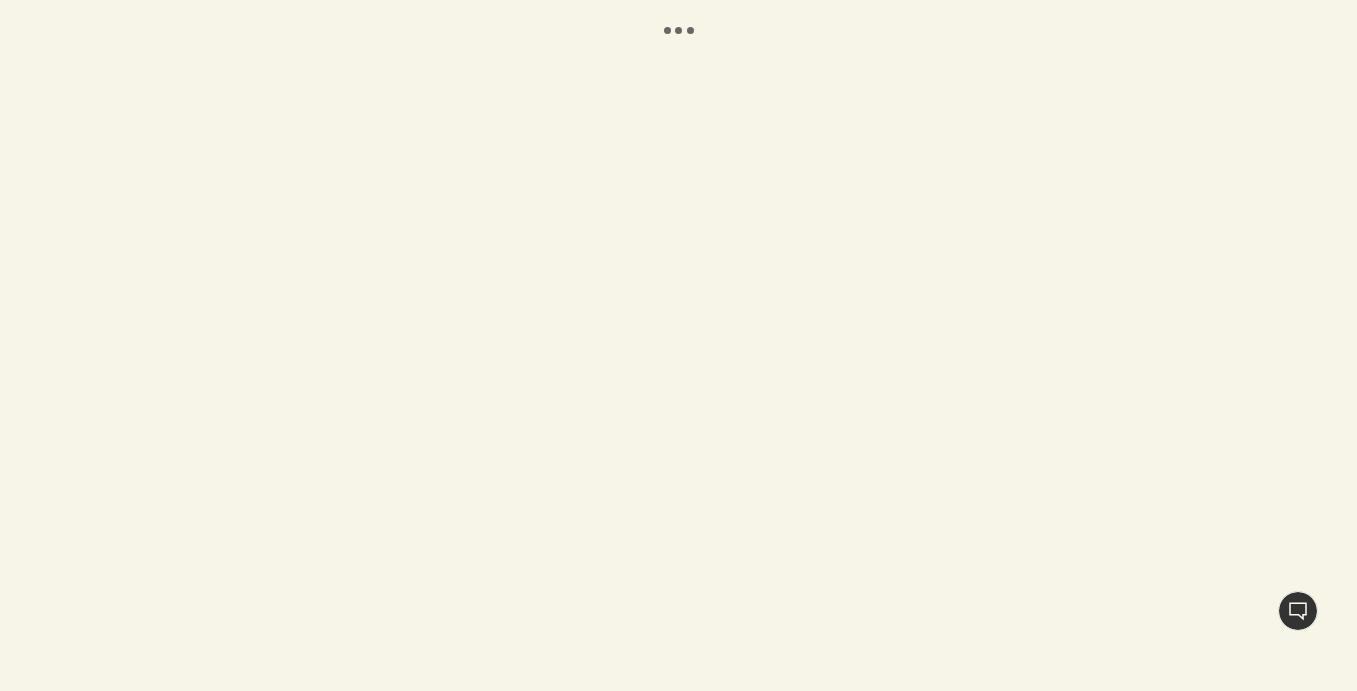 scroll, scrollTop: 0, scrollLeft: 0, axis: both 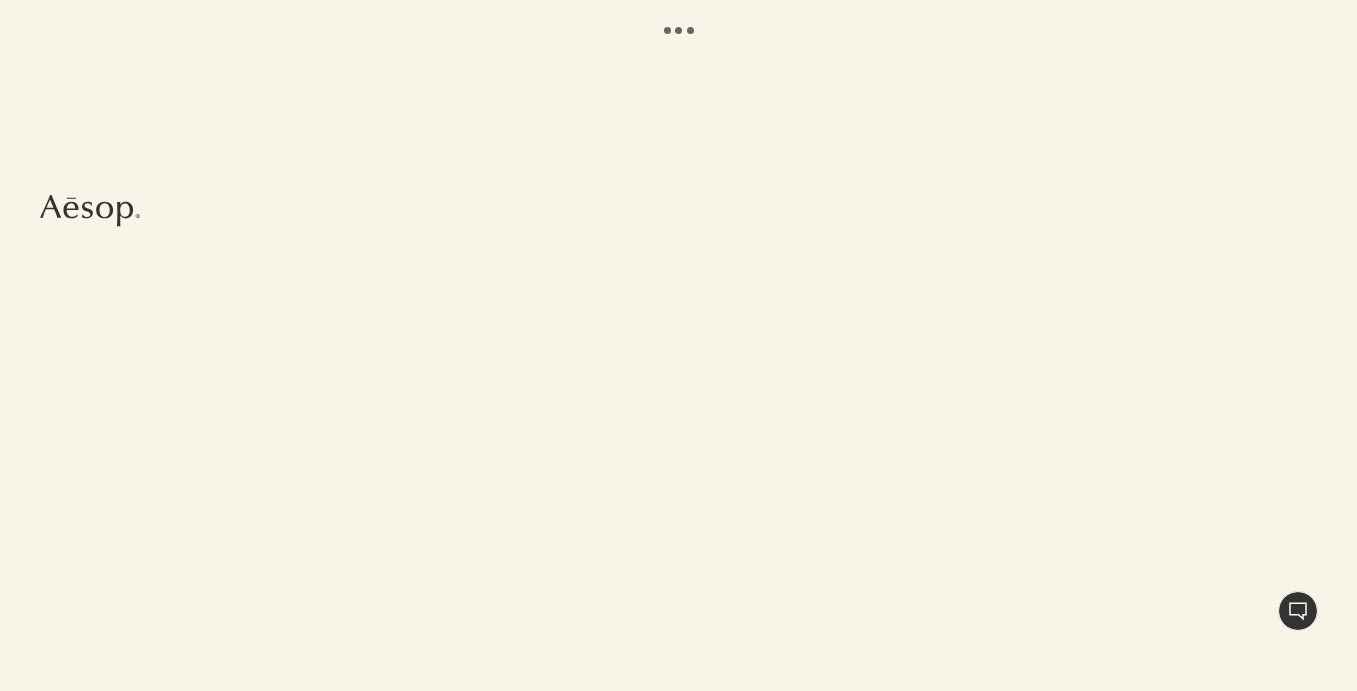 select on "IT" 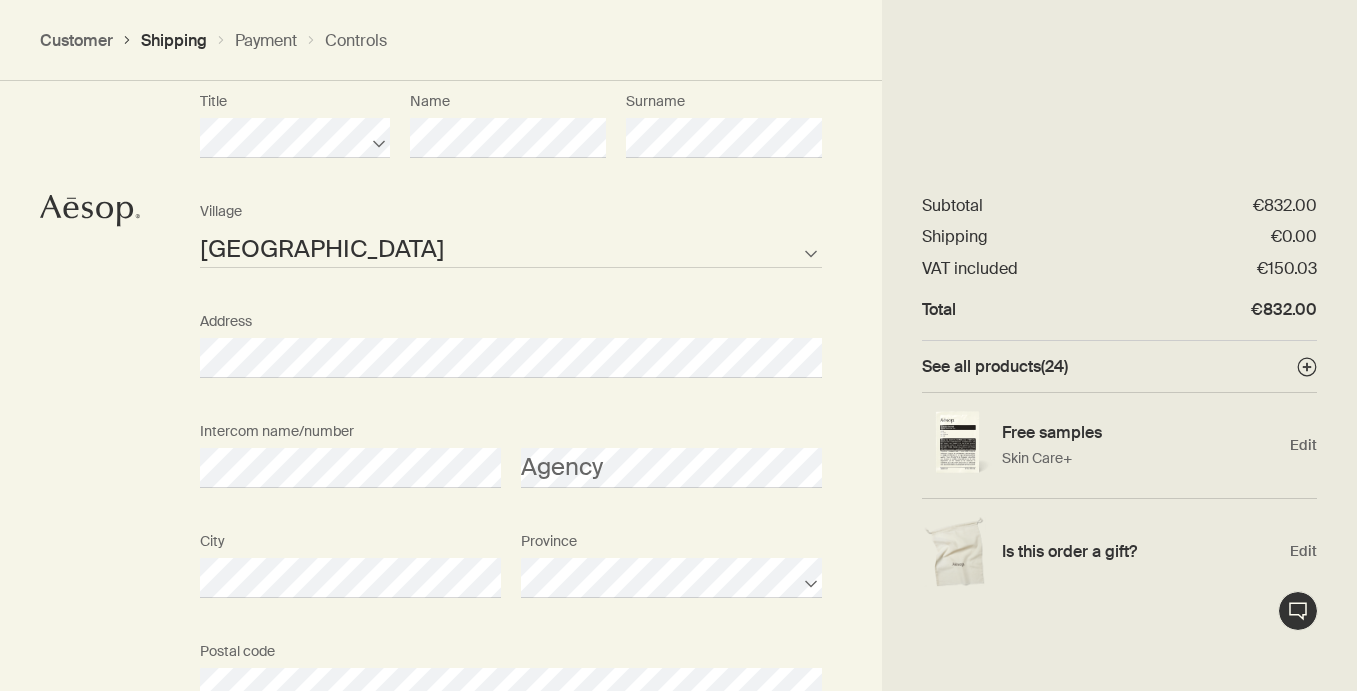 scroll, scrollTop: 674, scrollLeft: 0, axis: vertical 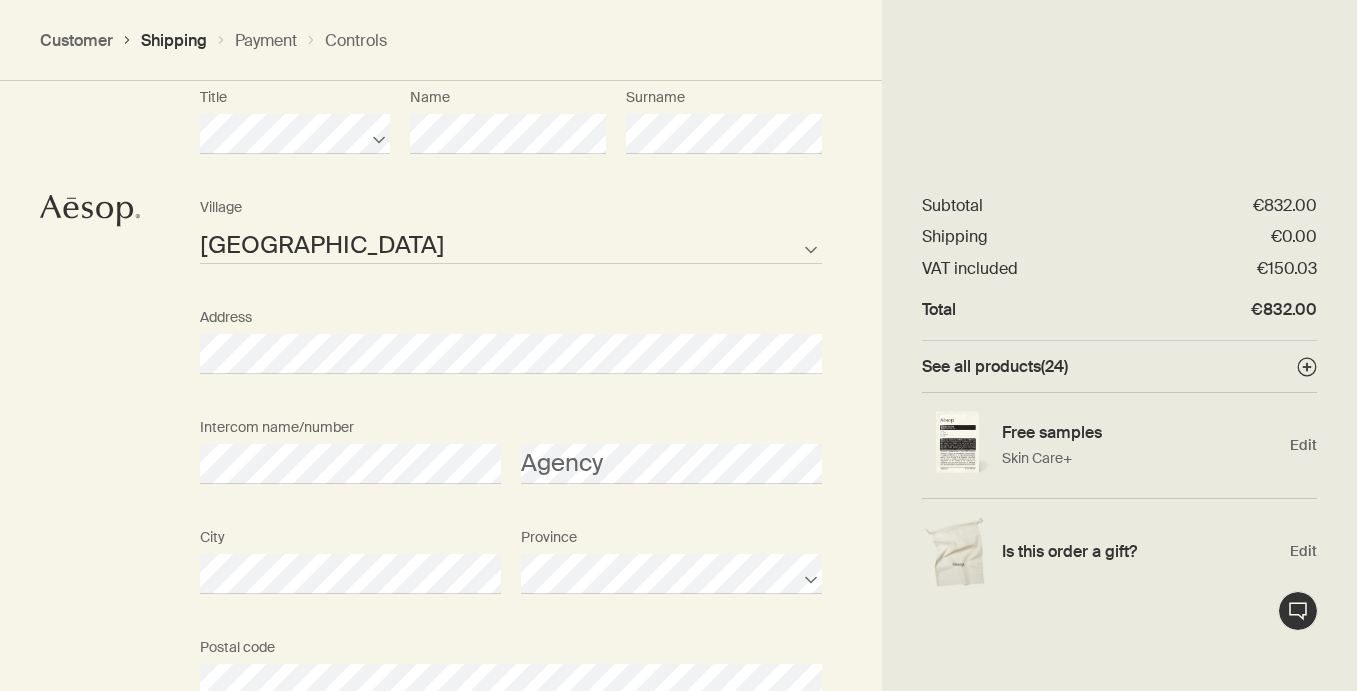 click on "Intercom name/number Agency" at bounding box center [511, 464] 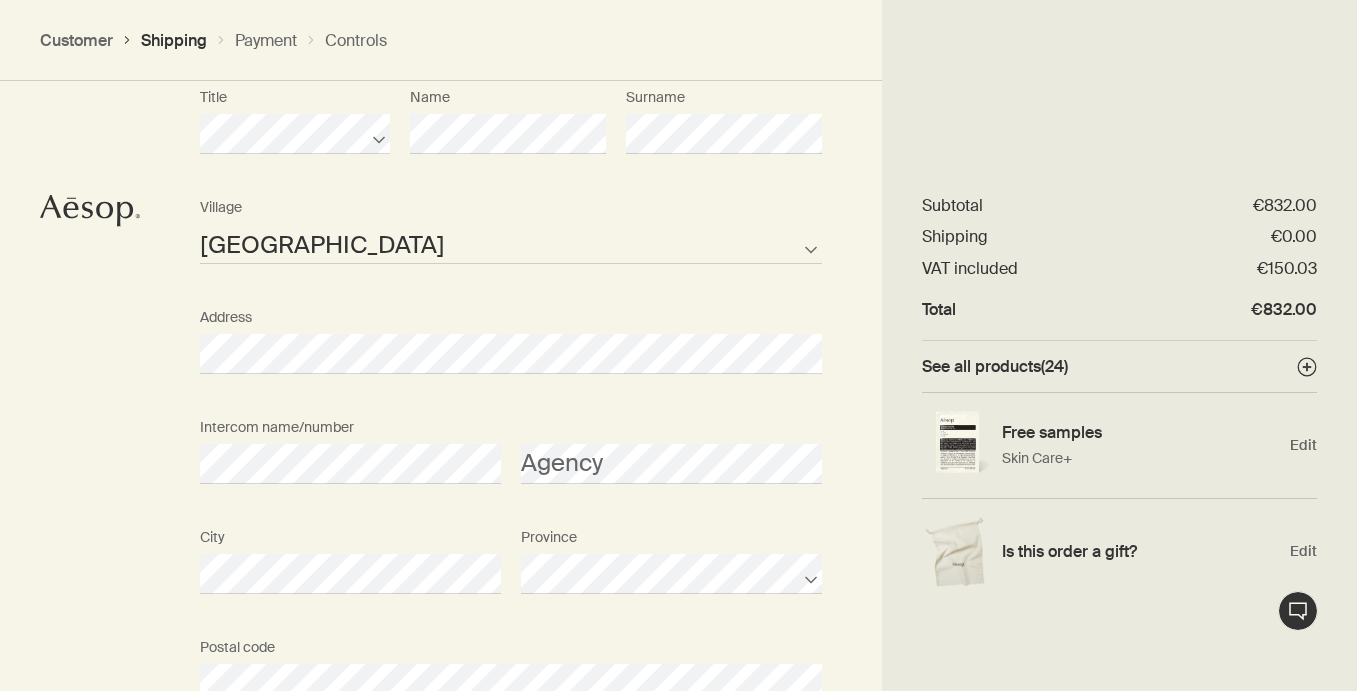scroll, scrollTop: 0, scrollLeft: 0, axis: both 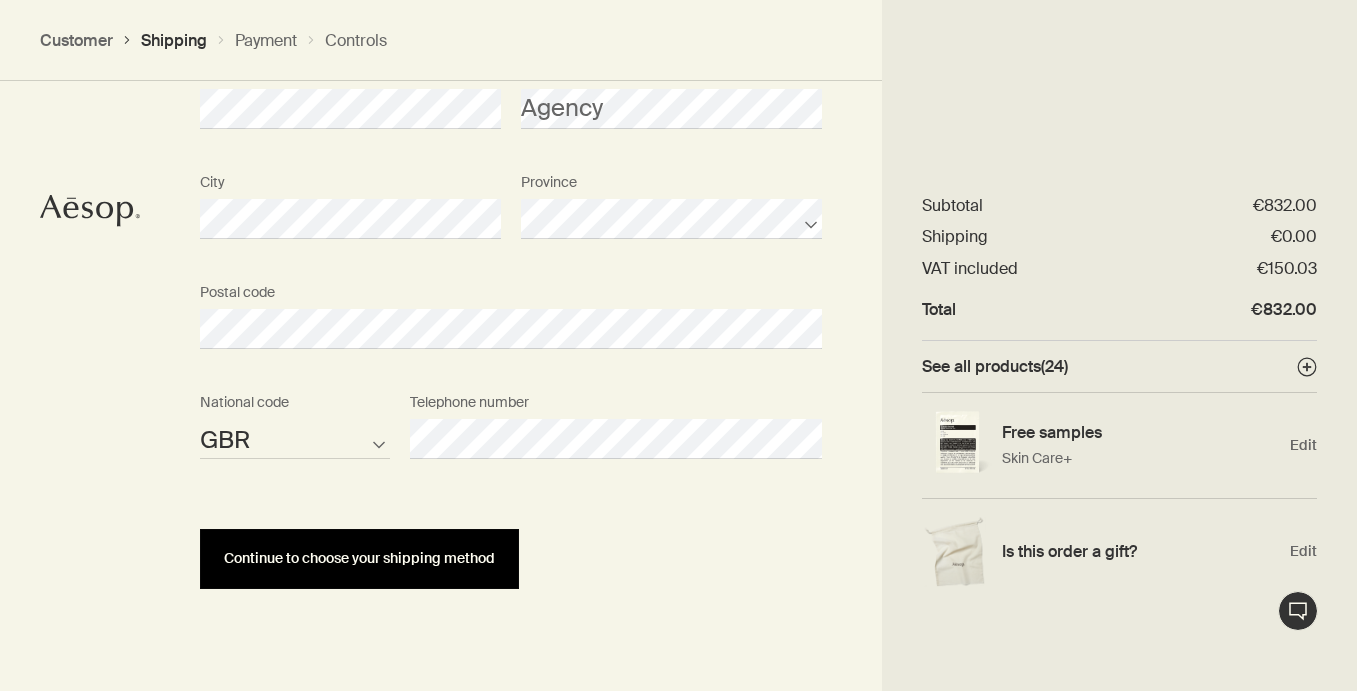 click on "Continue to choose your shipping method" at bounding box center [359, 558] 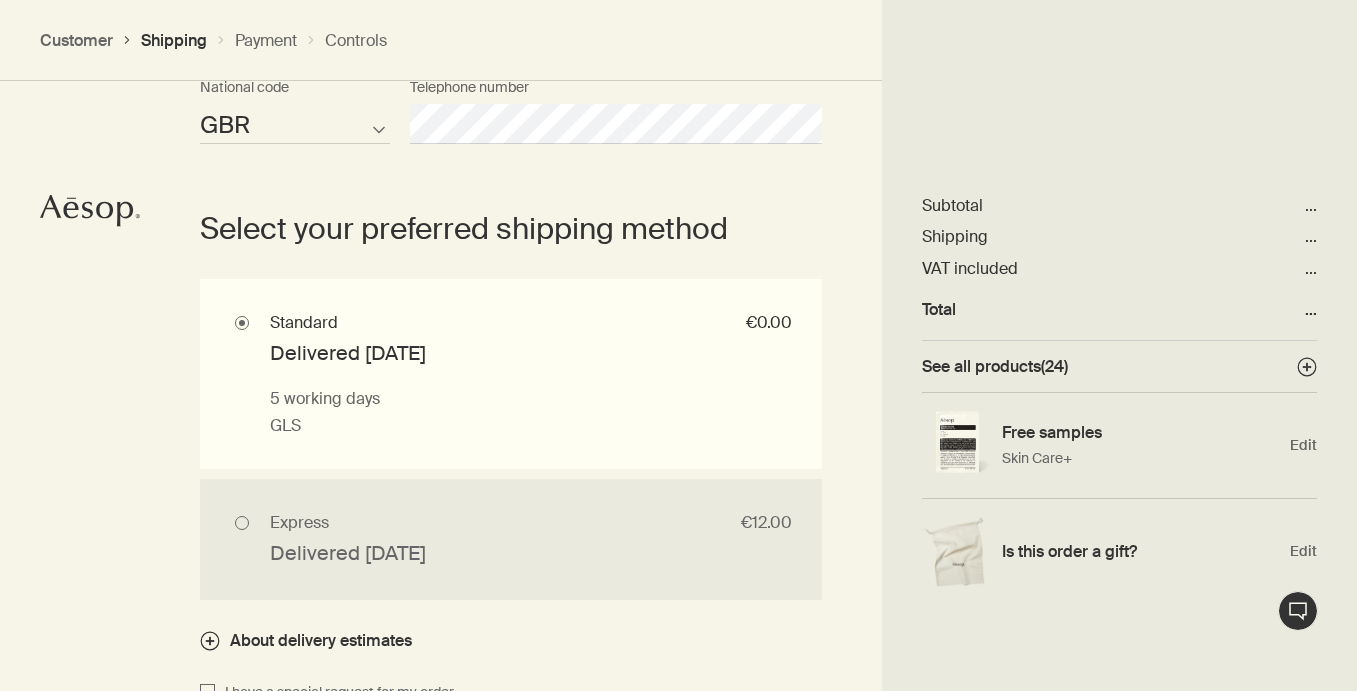 scroll, scrollTop: 1365, scrollLeft: 0, axis: vertical 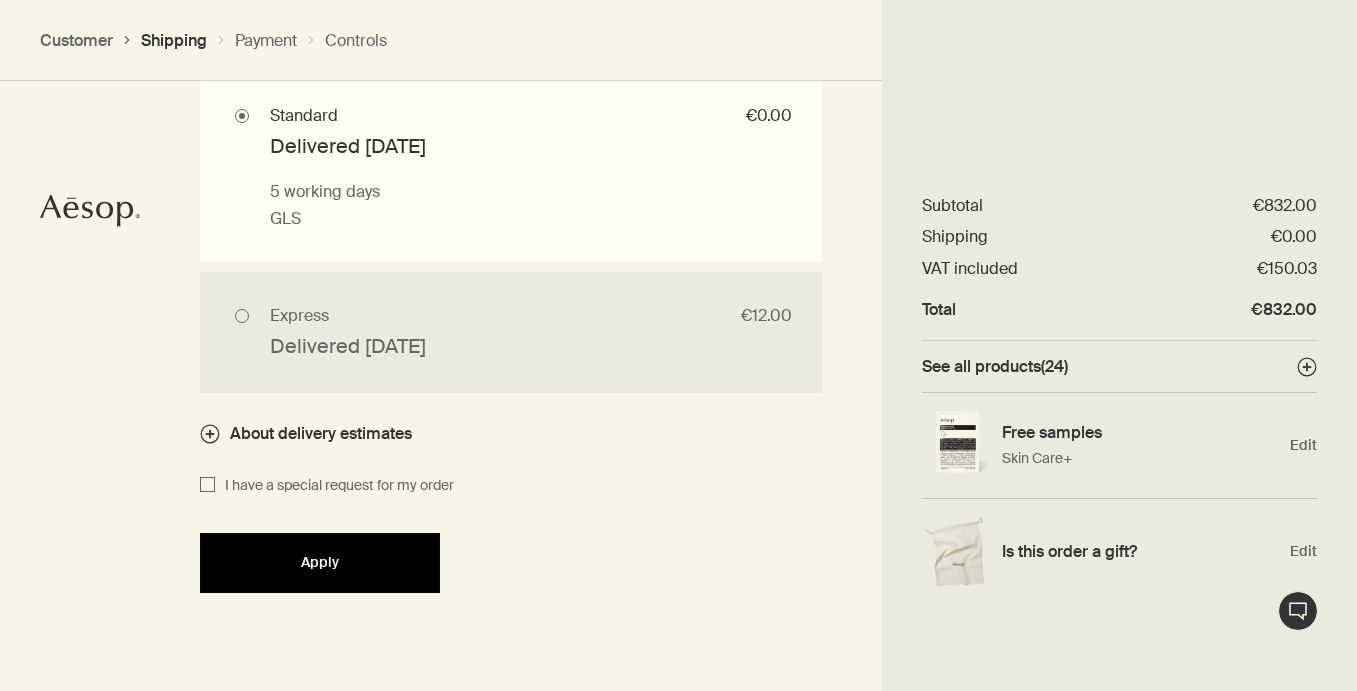 click on "Apply" at bounding box center (320, 562) 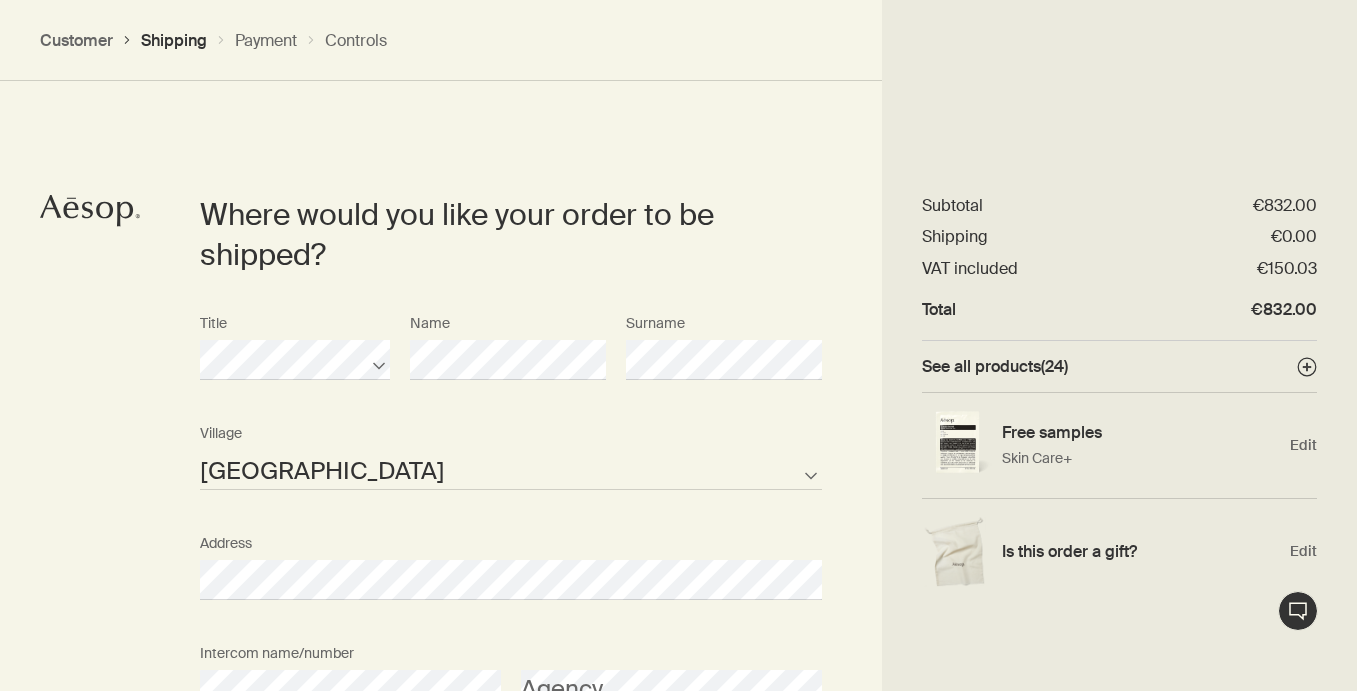 select on "GB" 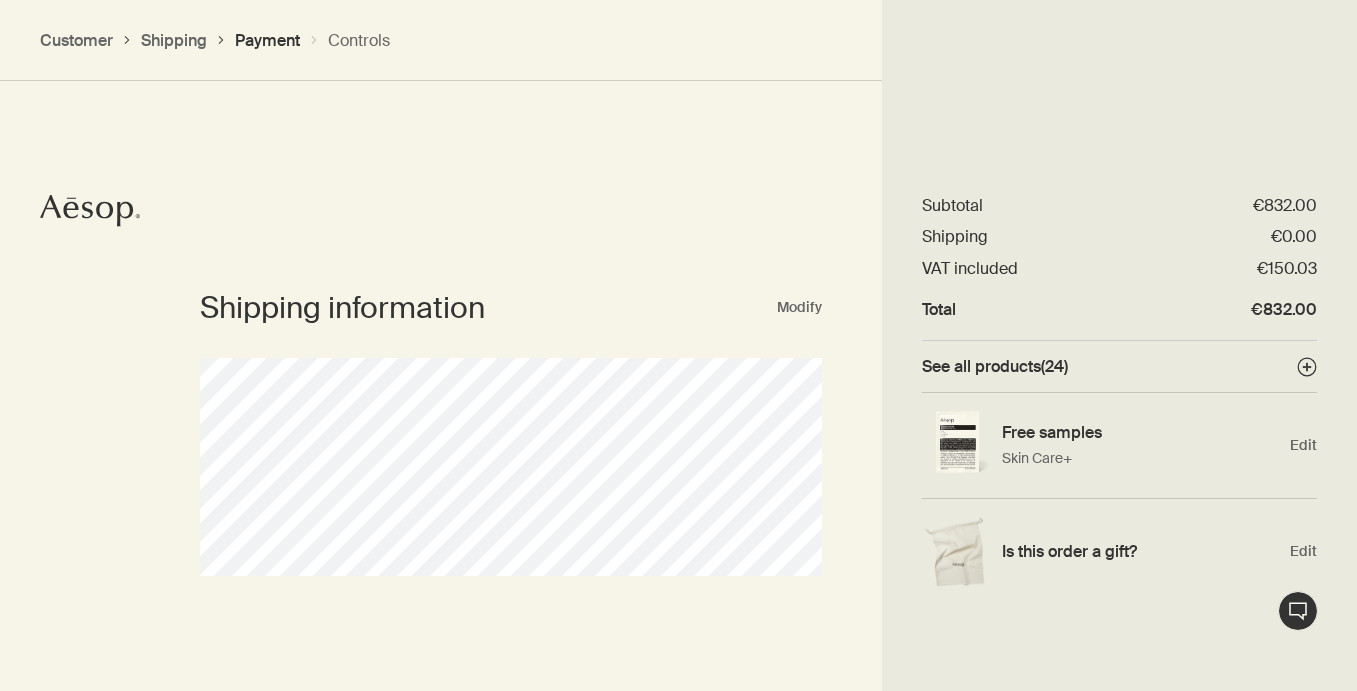 scroll, scrollTop: 350, scrollLeft: 0, axis: vertical 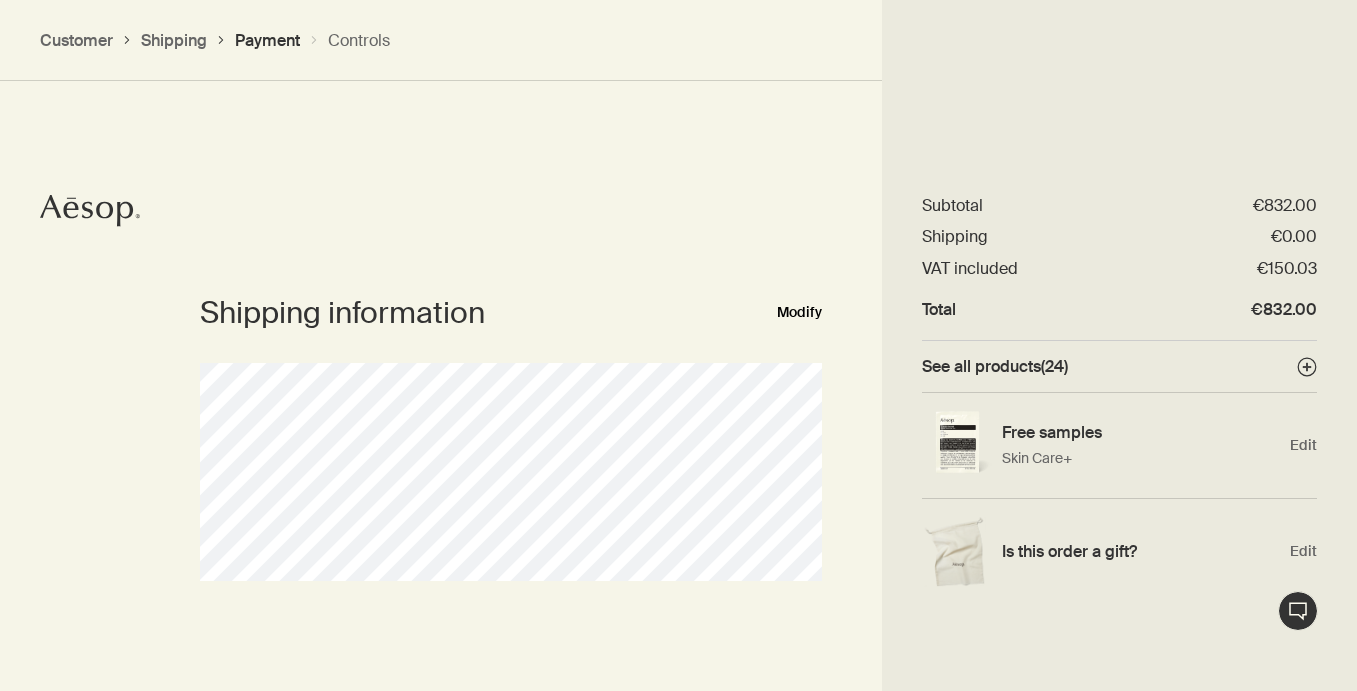 click on "Modify" at bounding box center [799, 312] 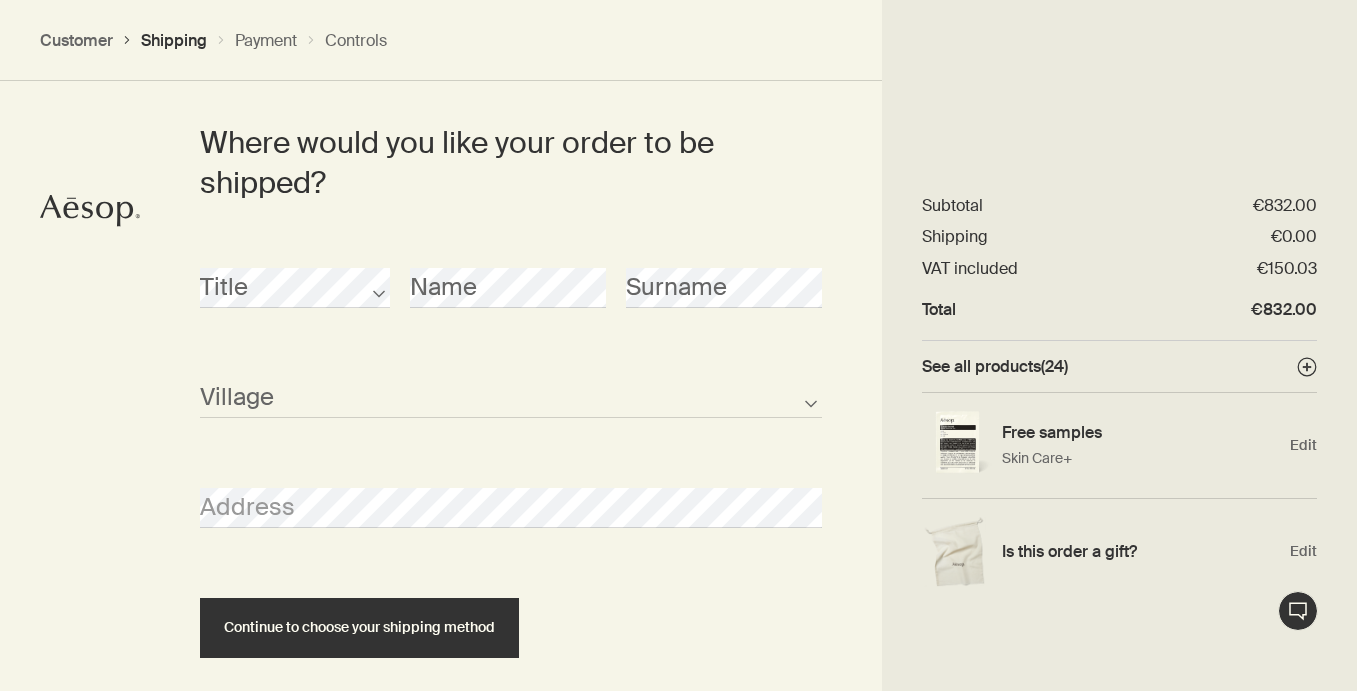 scroll, scrollTop: 521, scrollLeft: 0, axis: vertical 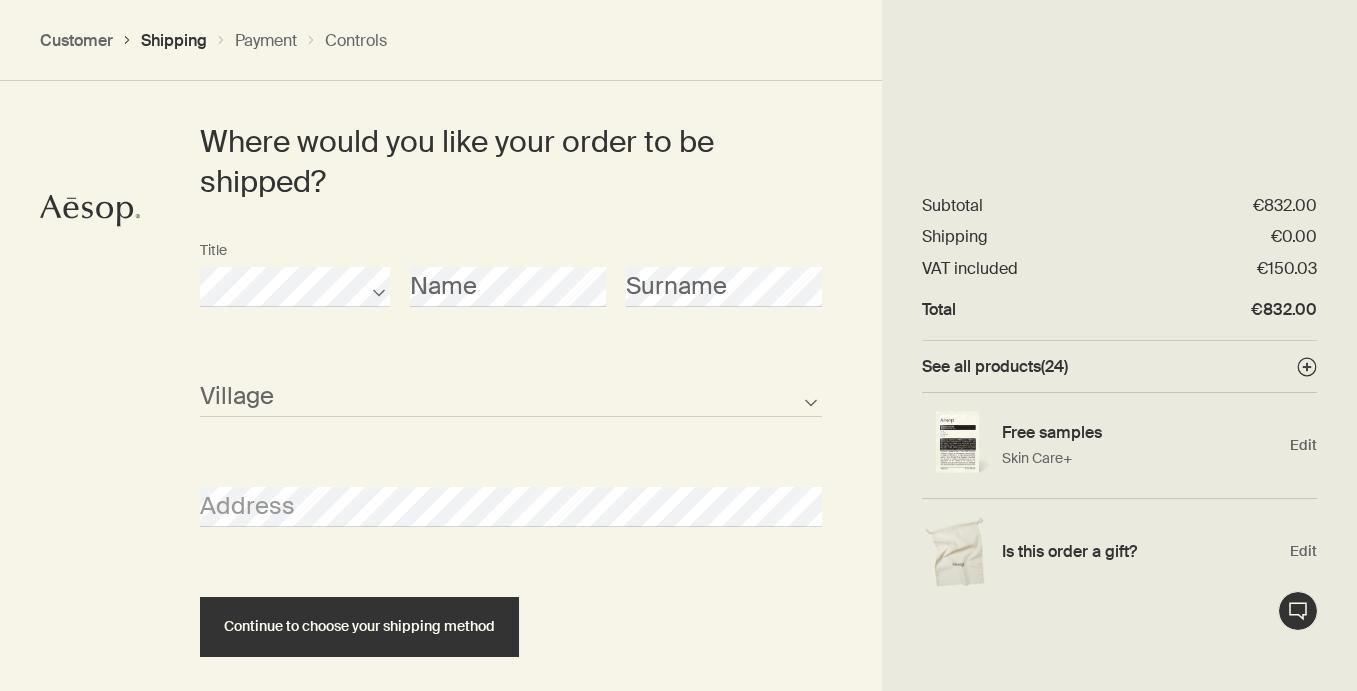 click on "Name" at bounding box center (508, 269) 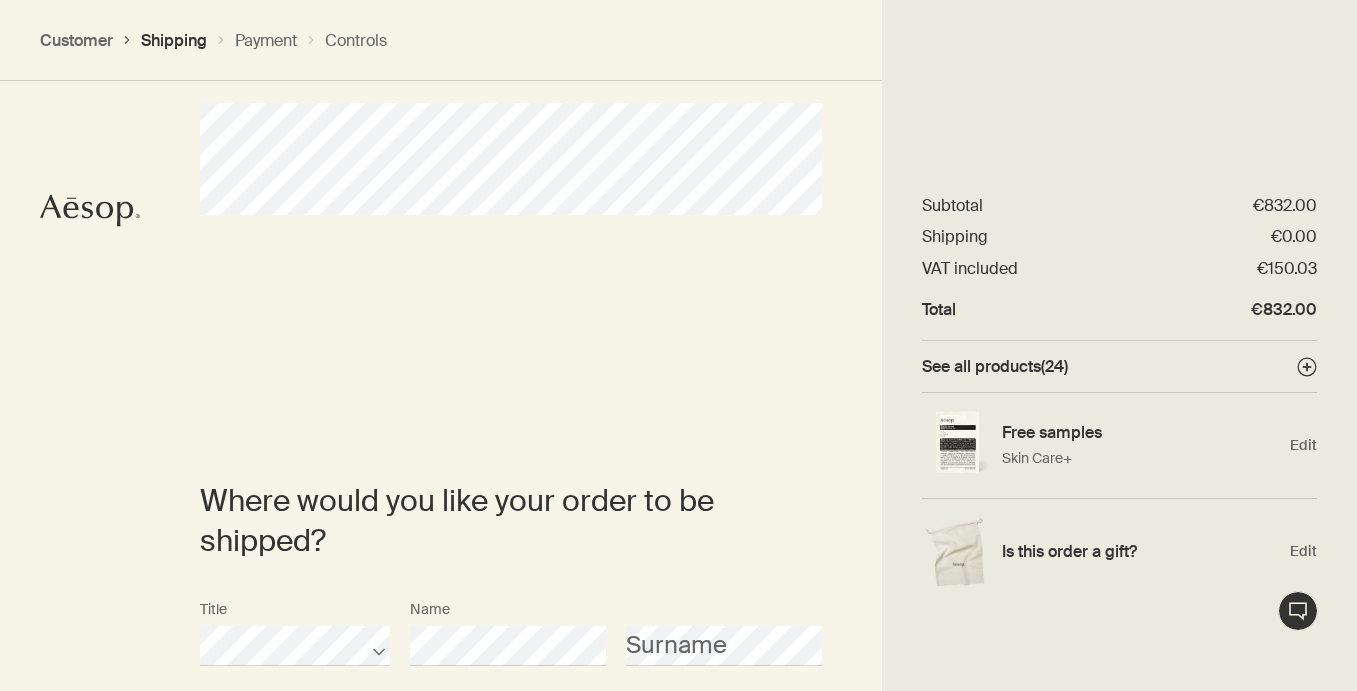 scroll, scrollTop: 0, scrollLeft: 0, axis: both 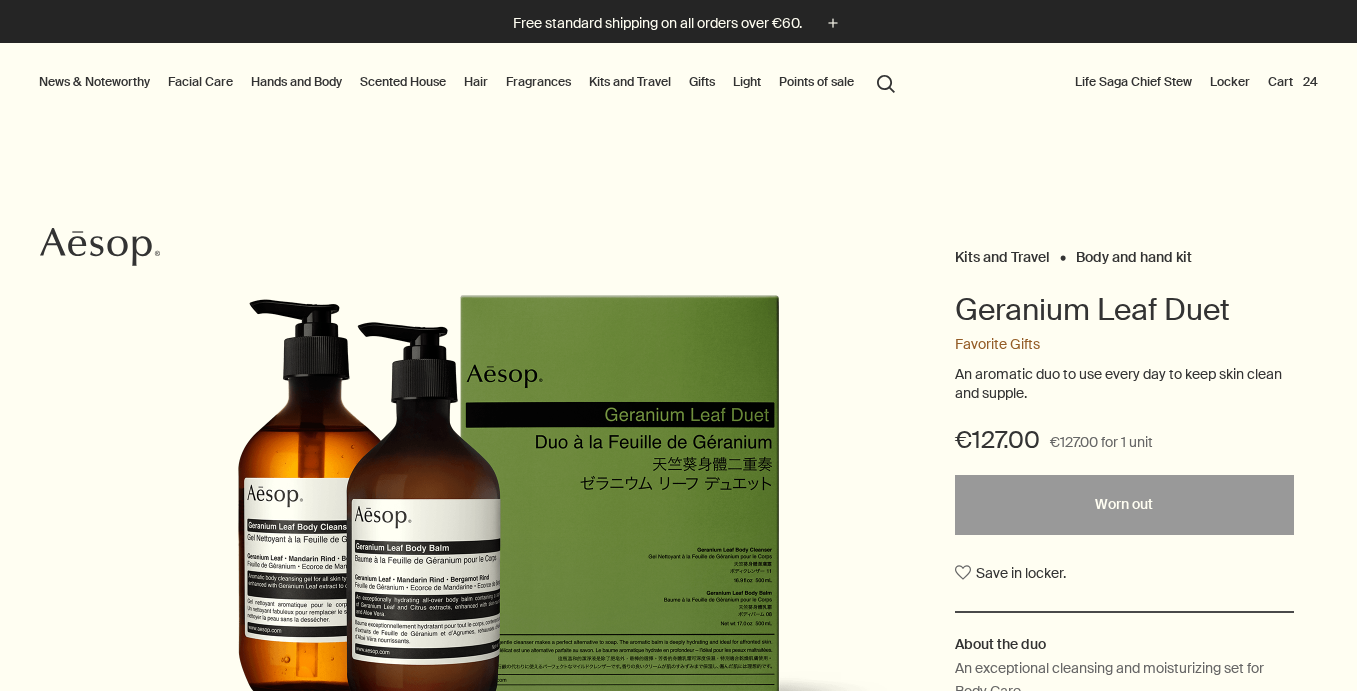click on "Cart 24" at bounding box center (1293, 82) 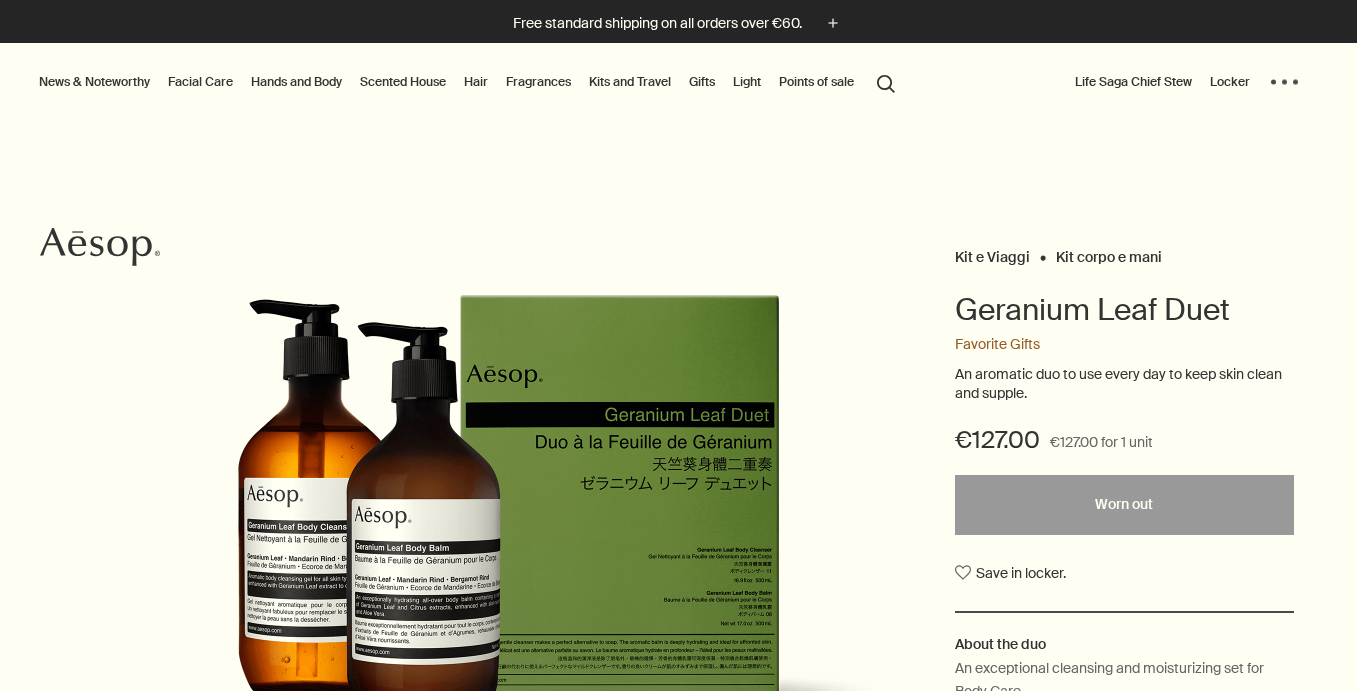 scroll, scrollTop: 0, scrollLeft: 0, axis: both 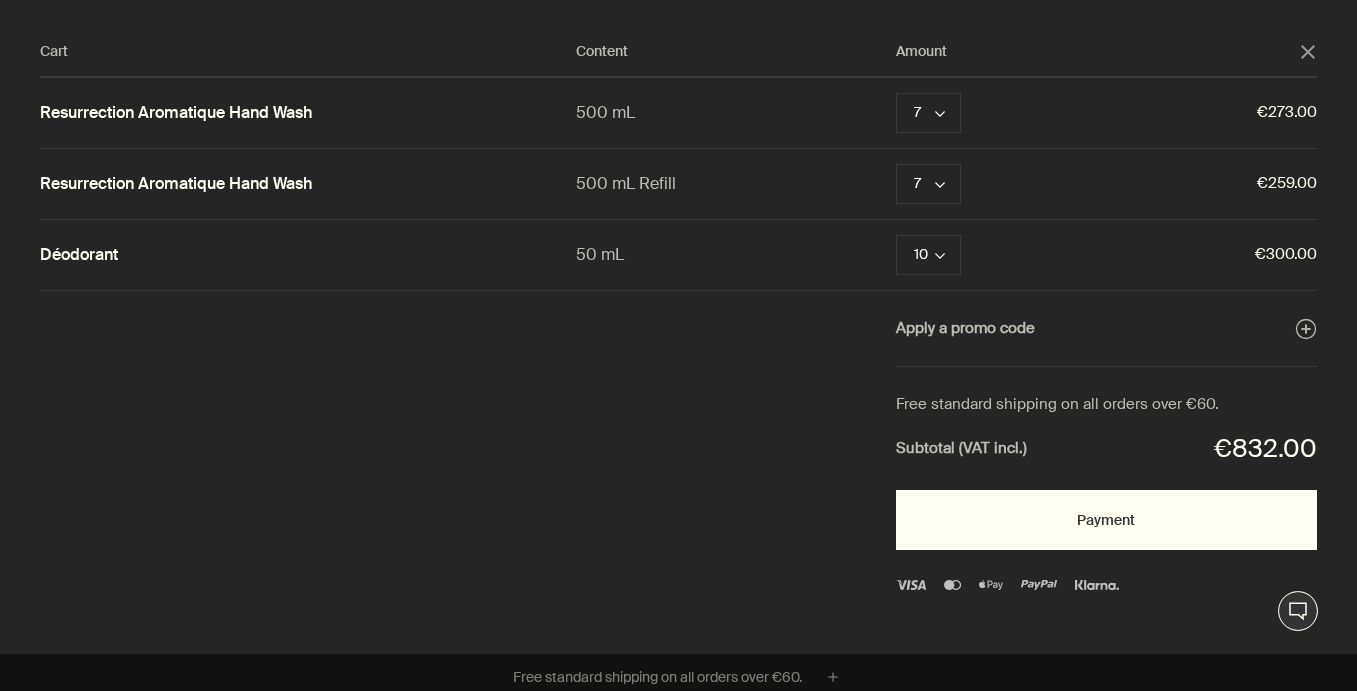 click on "Payment" at bounding box center (1106, 520) 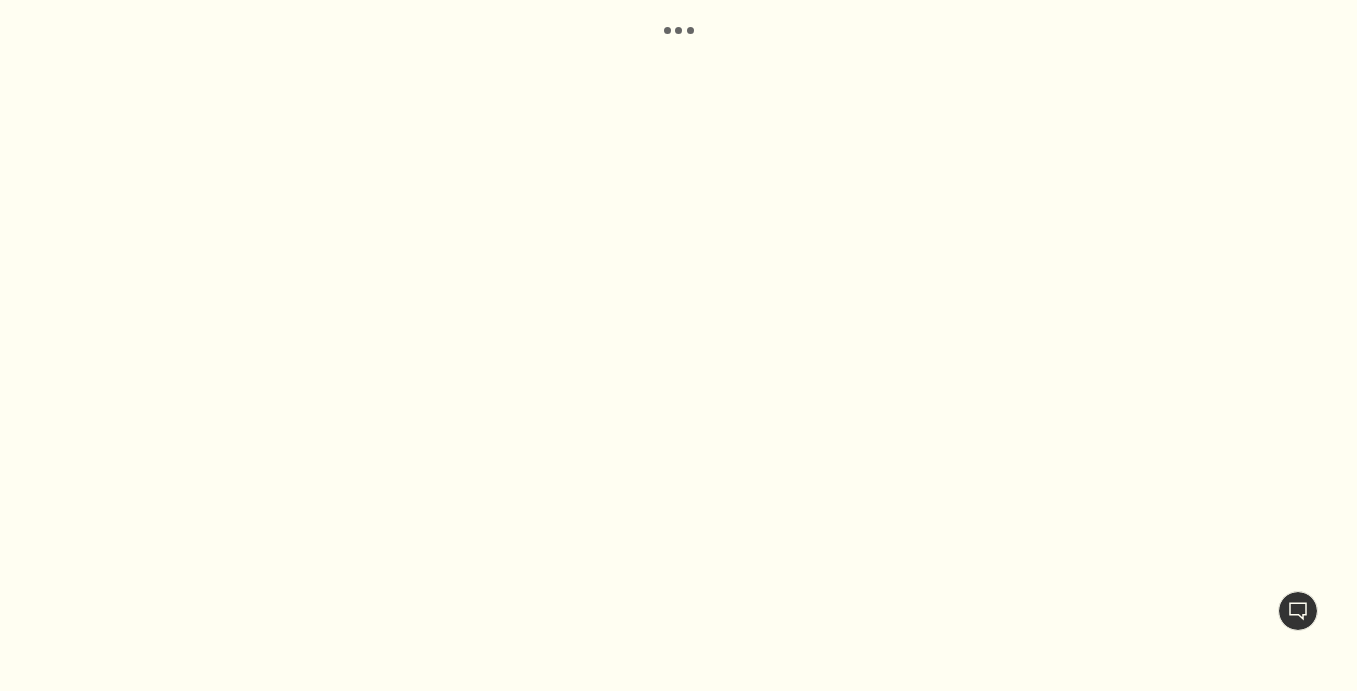 scroll, scrollTop: 0, scrollLeft: 0, axis: both 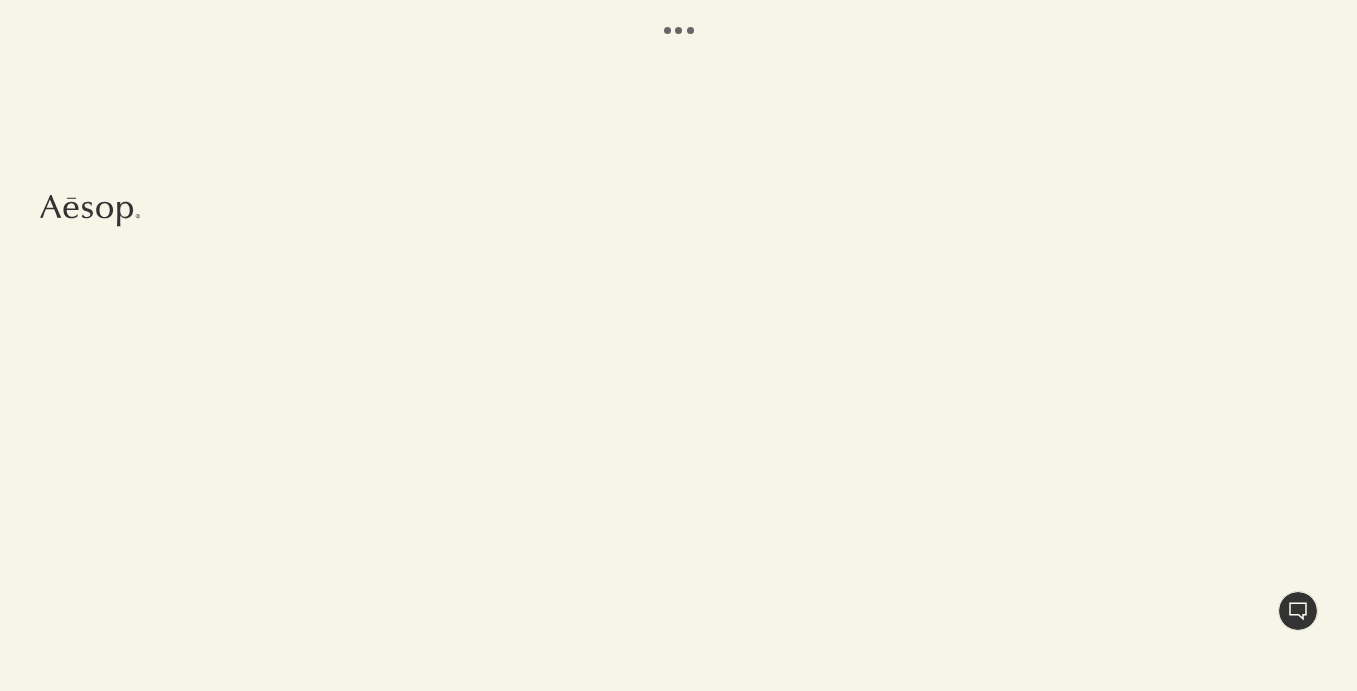select on "IT" 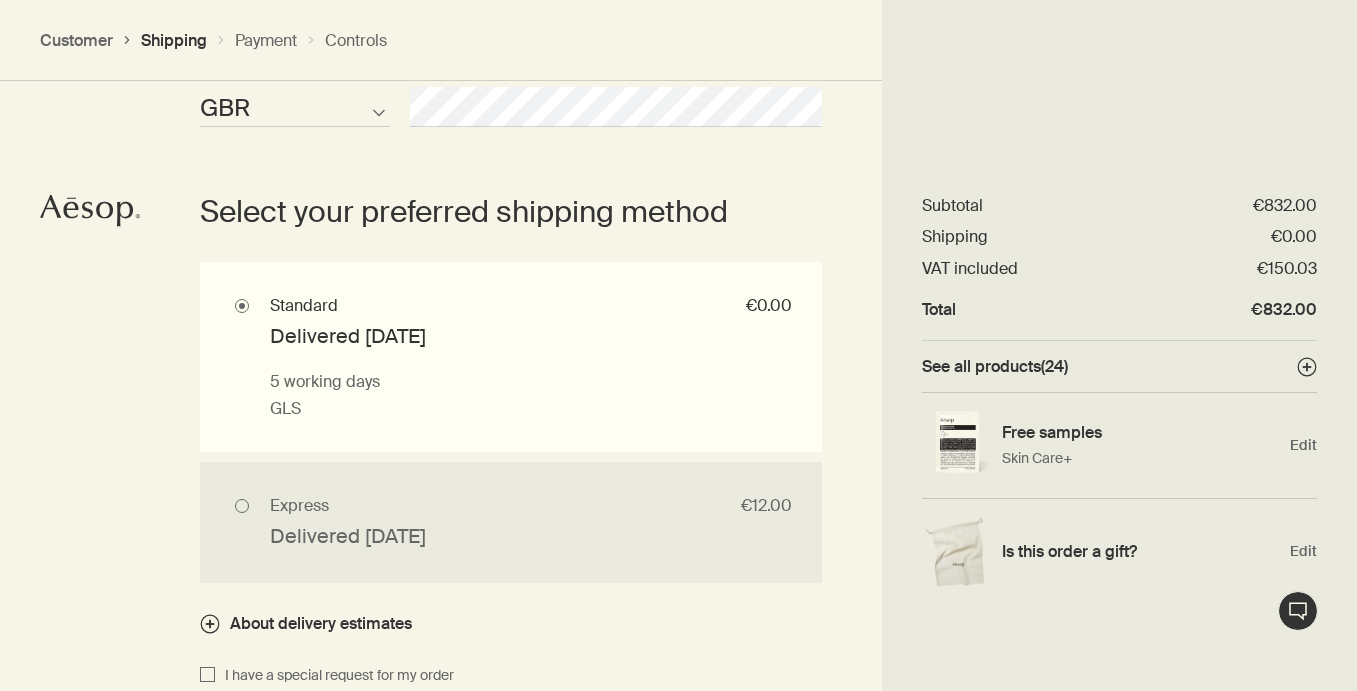 scroll, scrollTop: 1373, scrollLeft: 0, axis: vertical 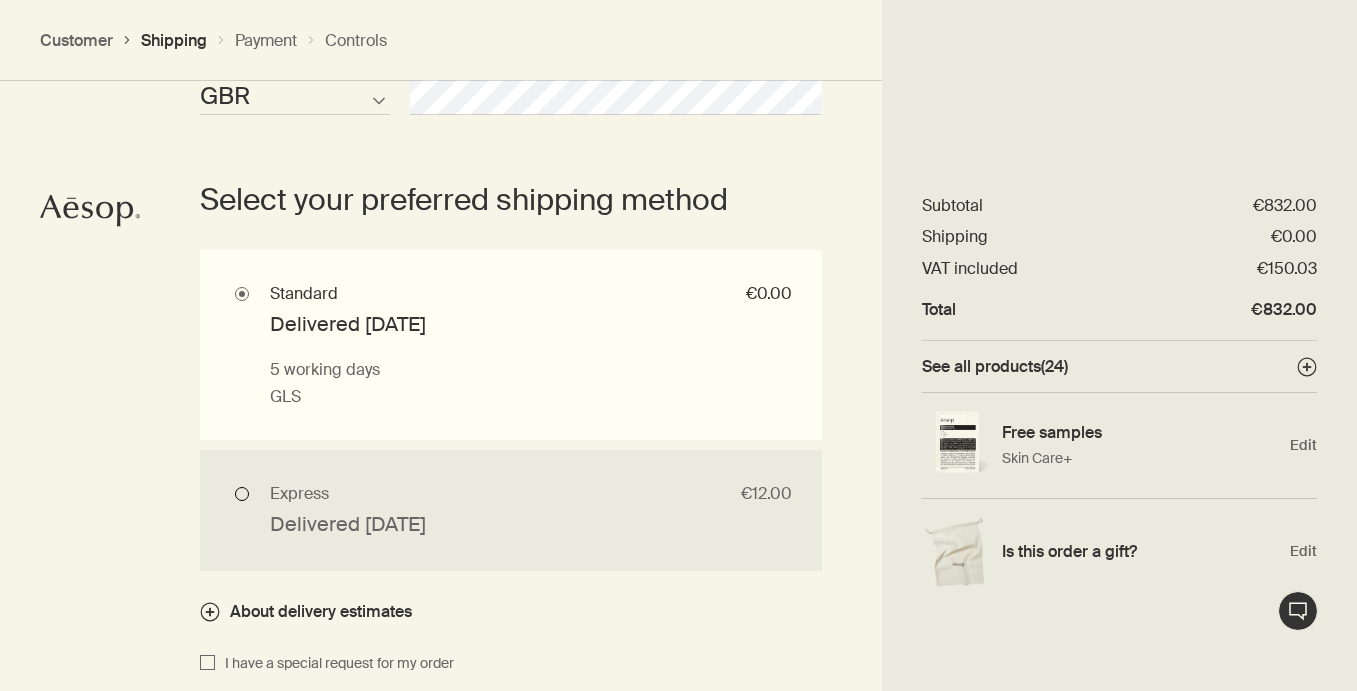 click on "Express €12.00 Delivered [DATE] 2 working days DHL" at bounding box center [511, 510] 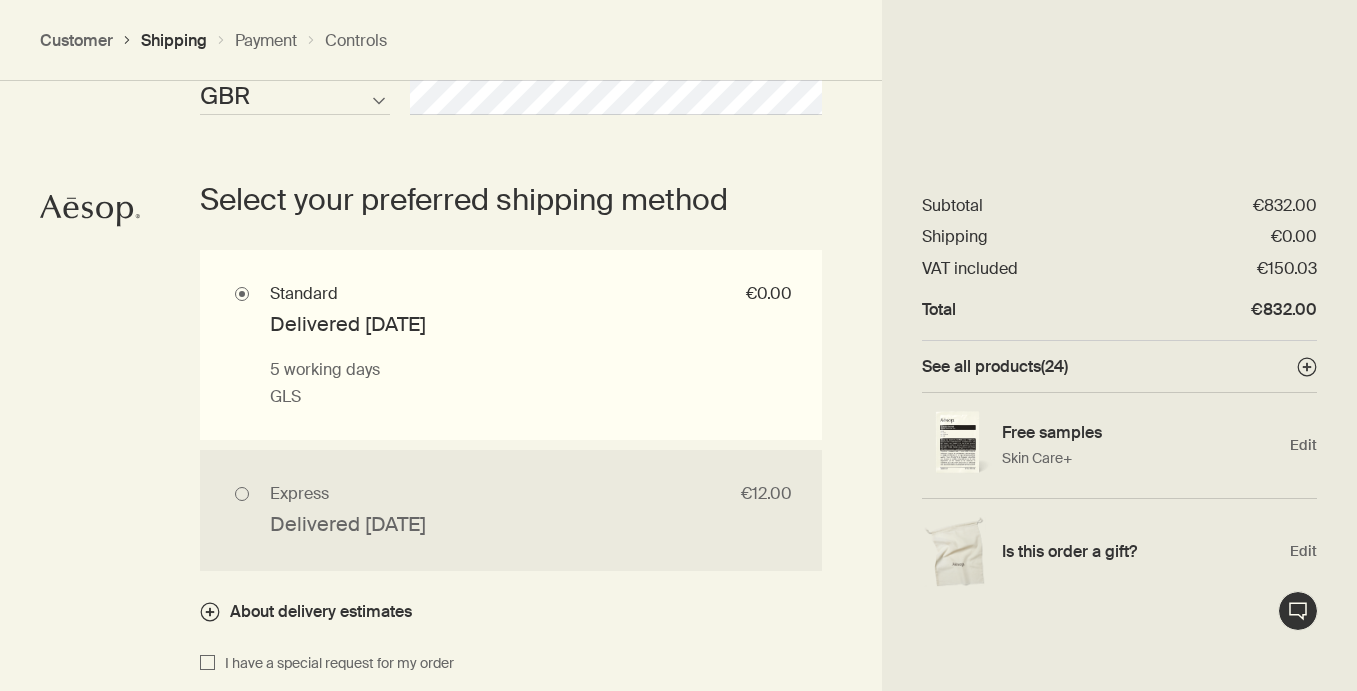 radio on "true" 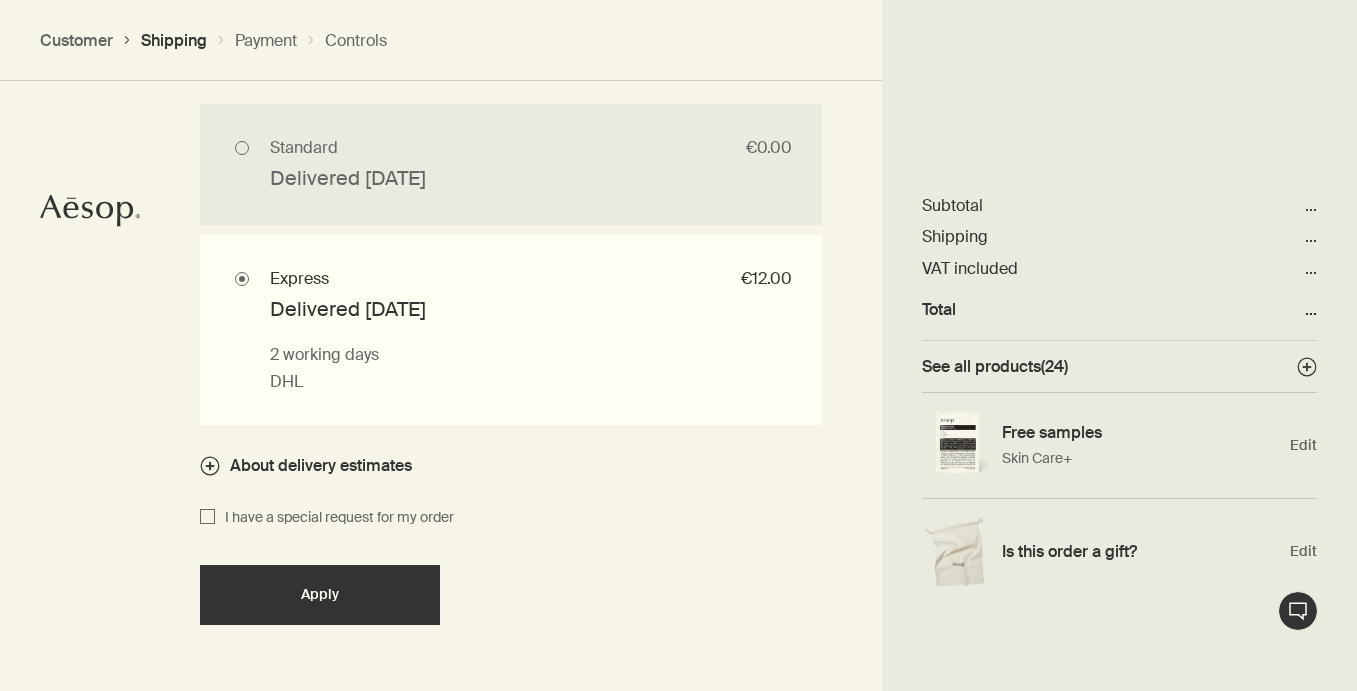 scroll, scrollTop: 1603, scrollLeft: 0, axis: vertical 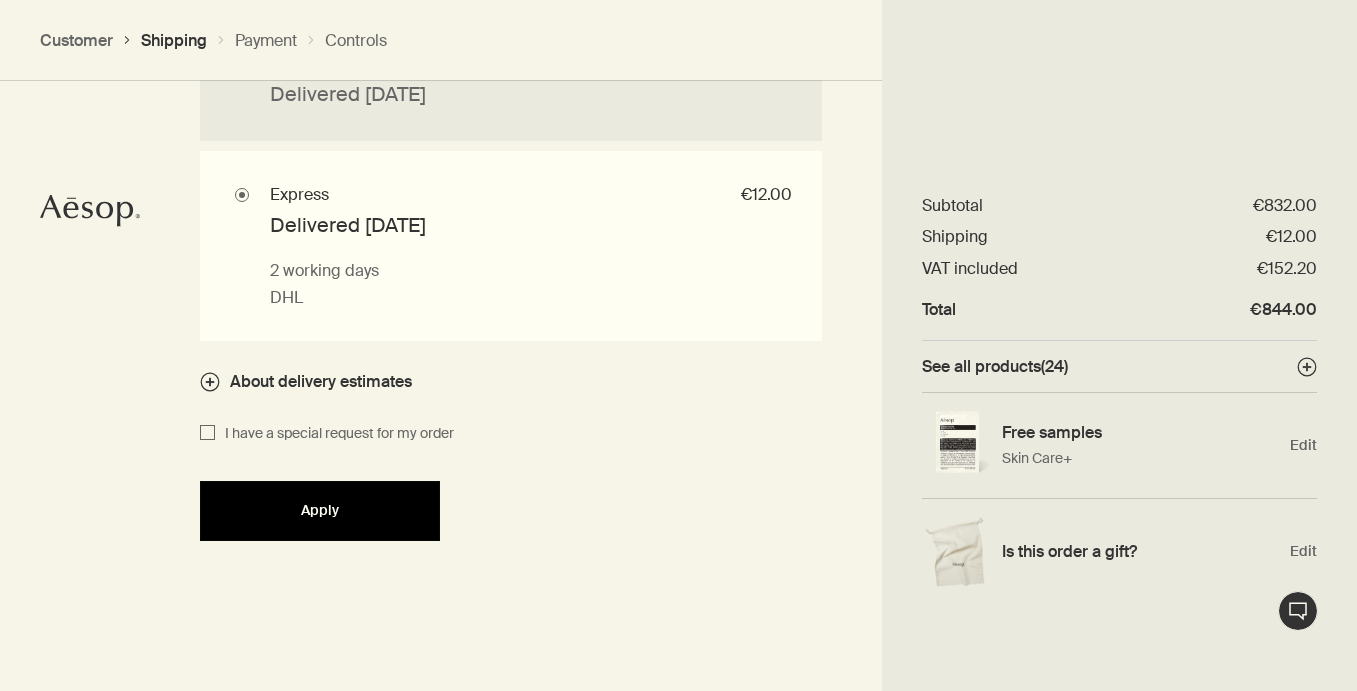 click on "Apply" at bounding box center (320, 510) 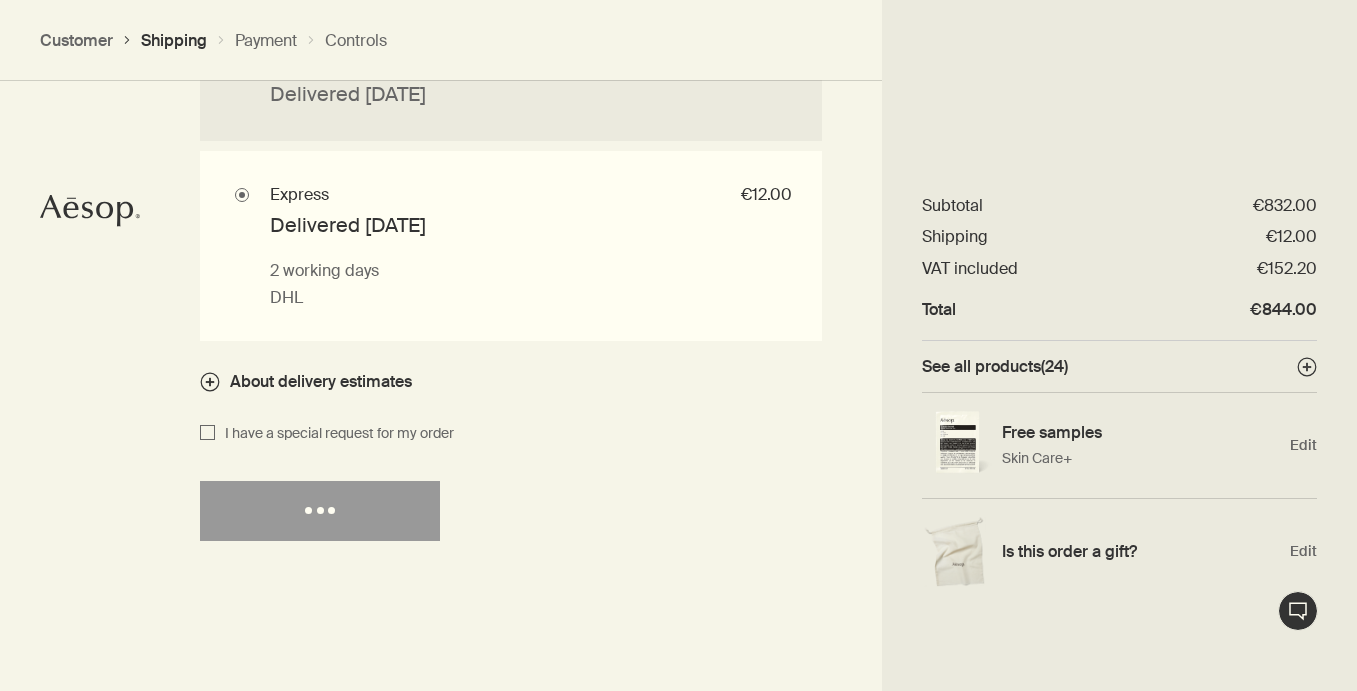 select on "GB" 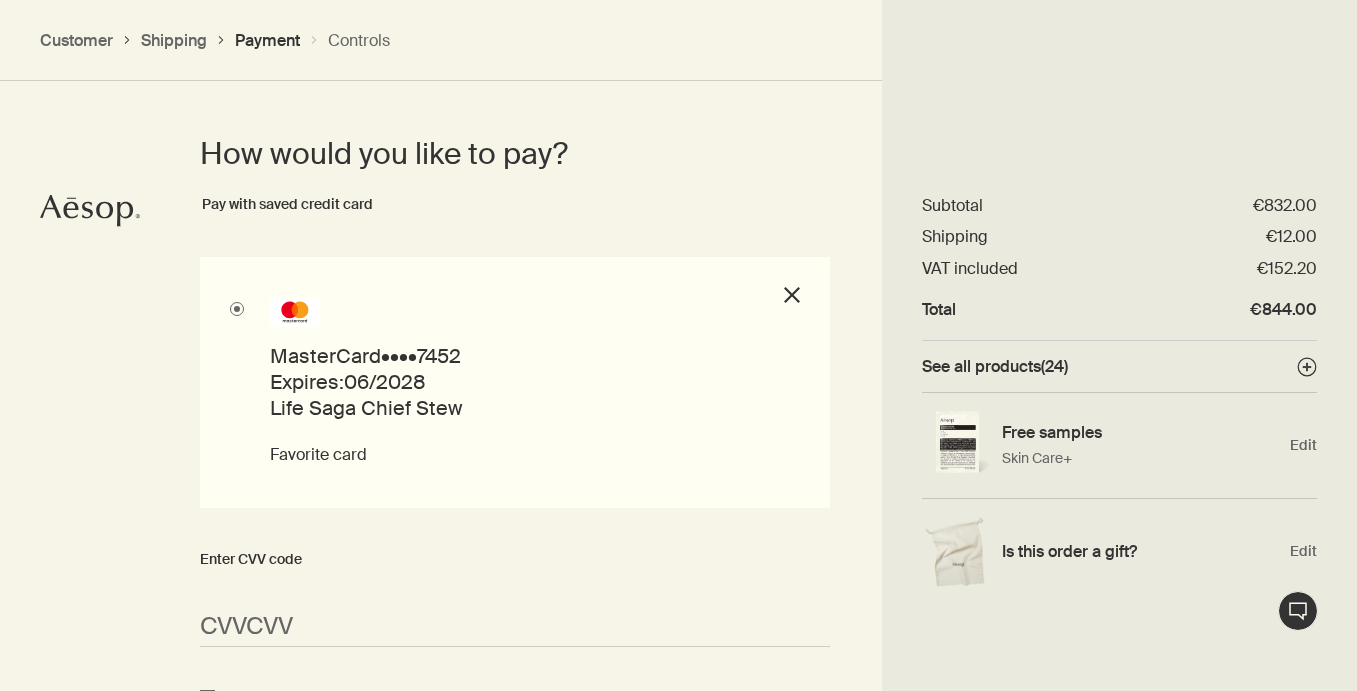 scroll, scrollTop: 1059, scrollLeft: 0, axis: vertical 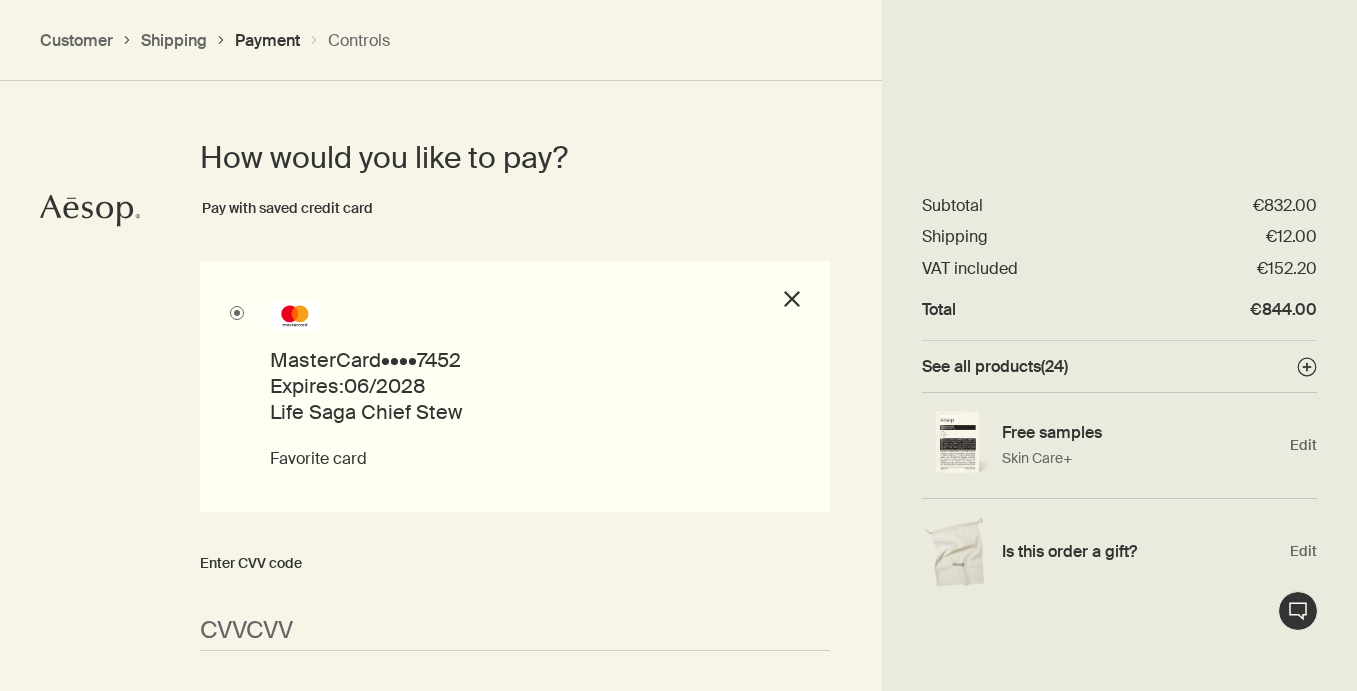 click on "close" at bounding box center [792, 302] 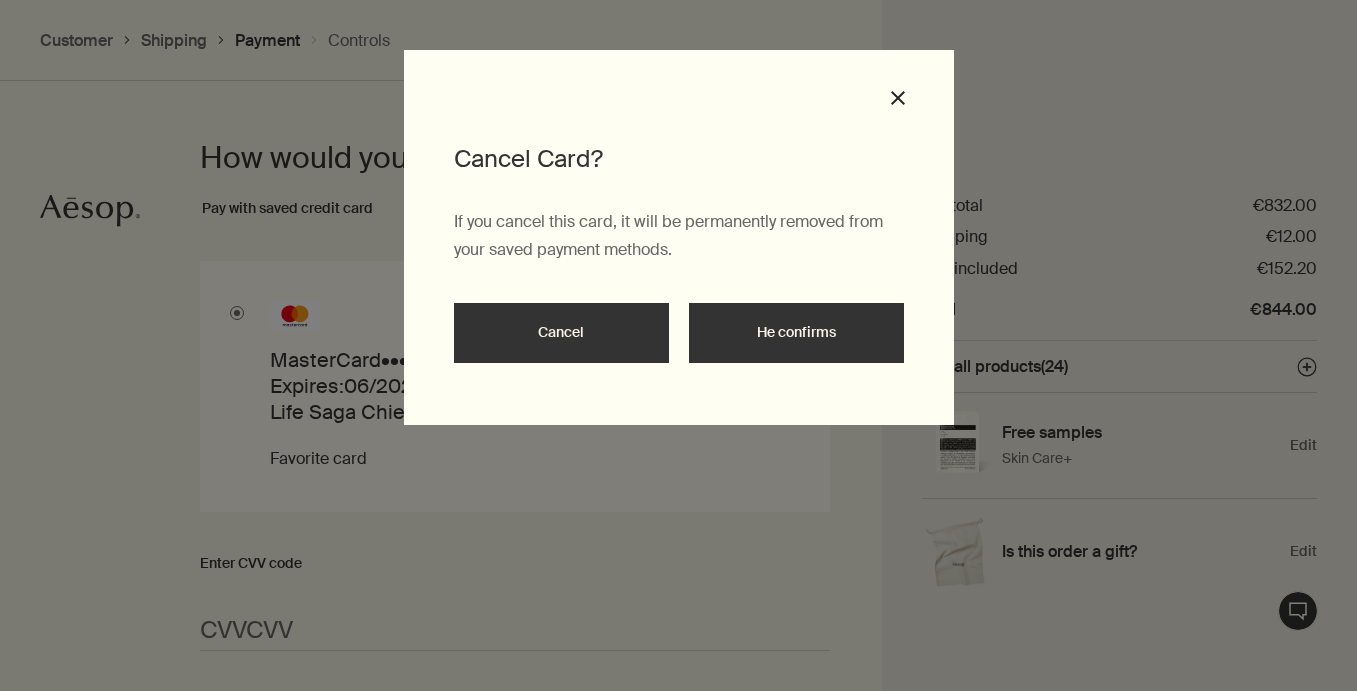 click on "Cancel" at bounding box center (561, 333) 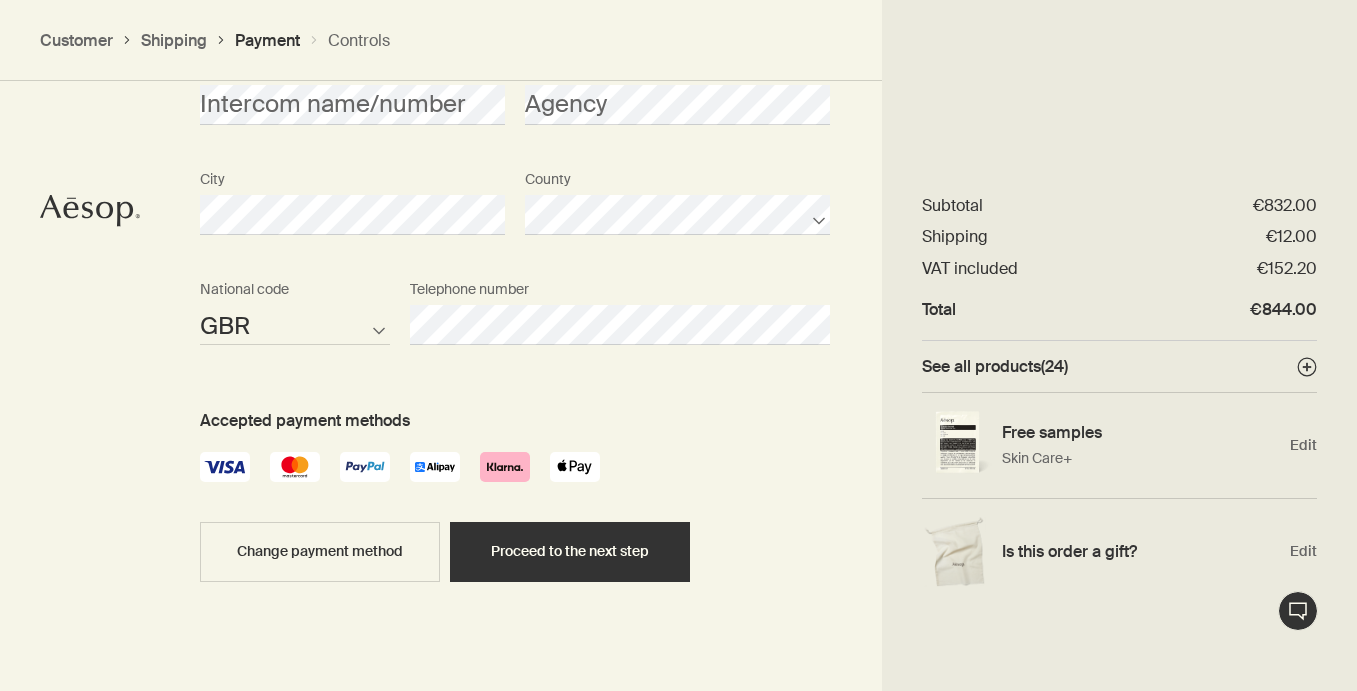 scroll, scrollTop: 2071, scrollLeft: 0, axis: vertical 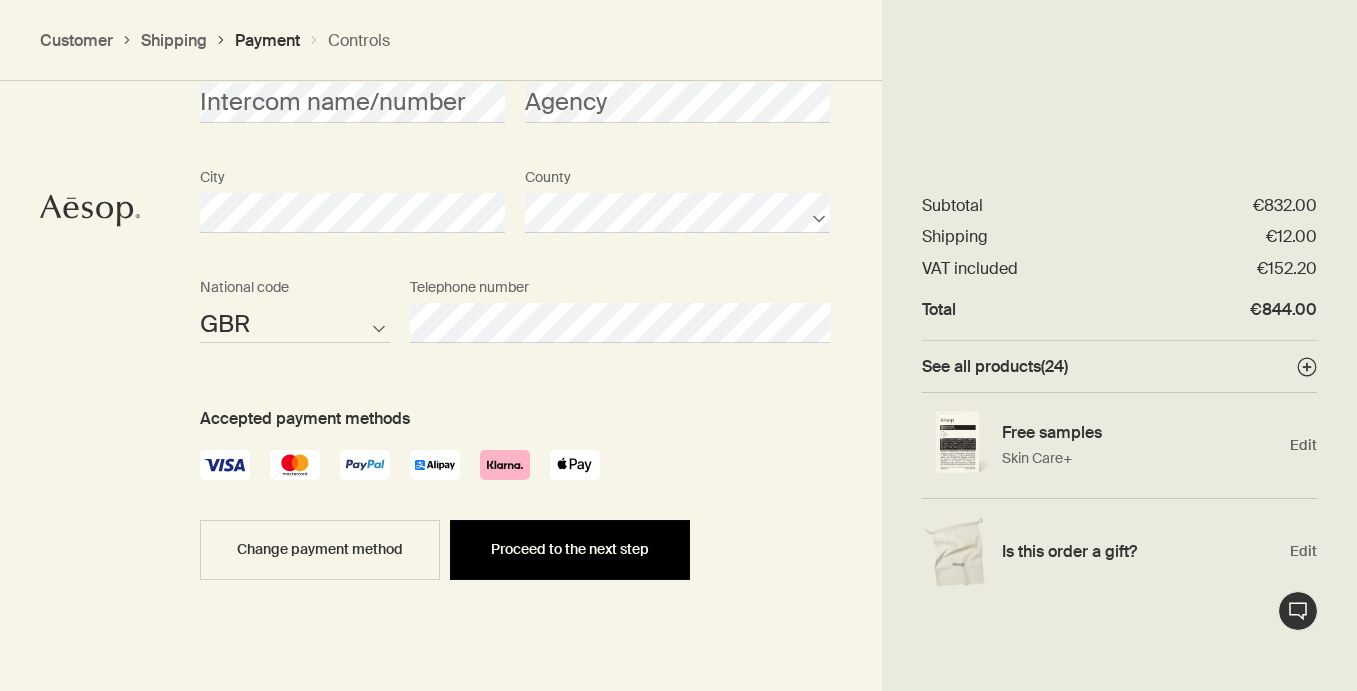 click on "Proceed to the next step" at bounding box center [570, 550] 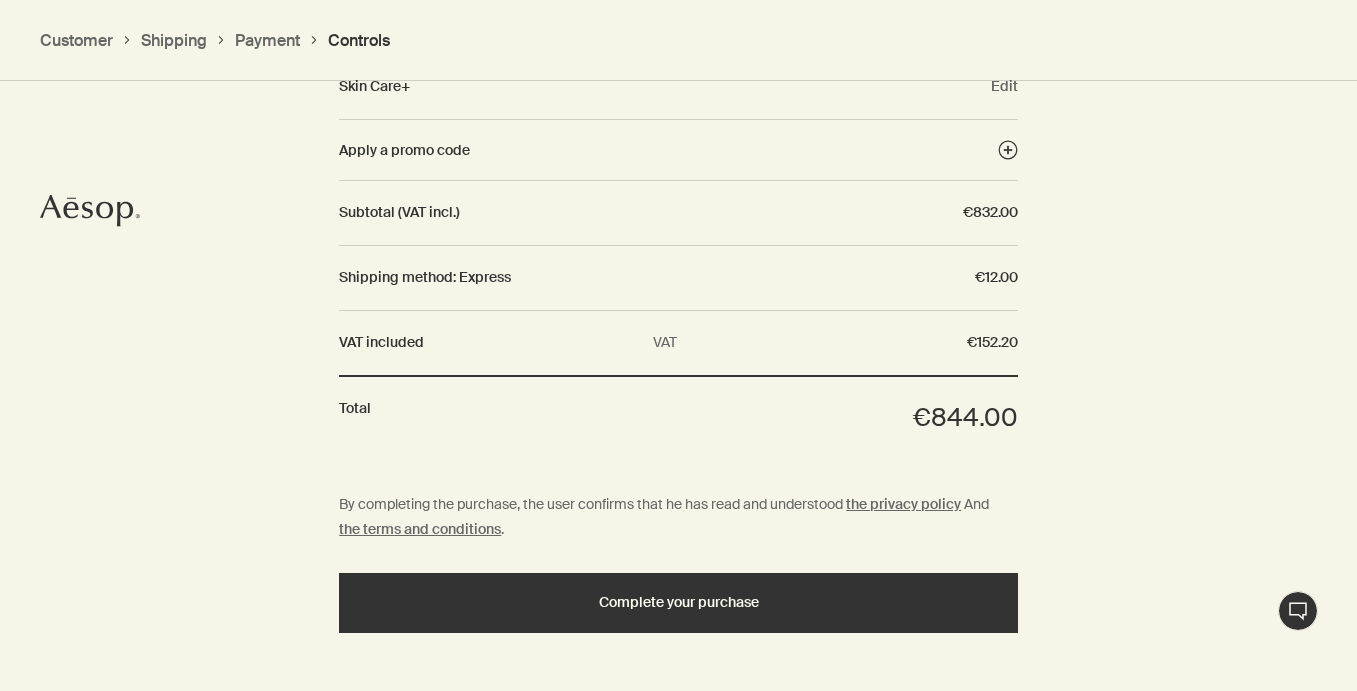 scroll, scrollTop: 2103, scrollLeft: 0, axis: vertical 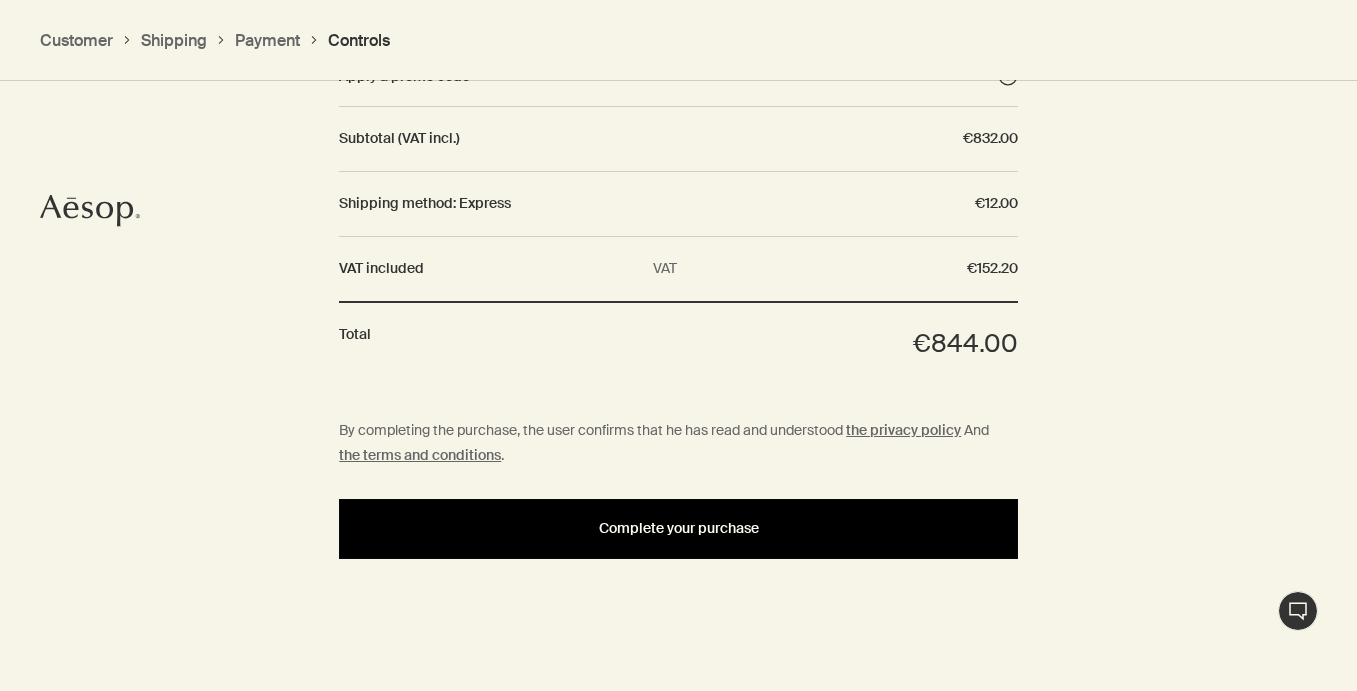 click on "Complete your purchase" at bounding box center (679, 528) 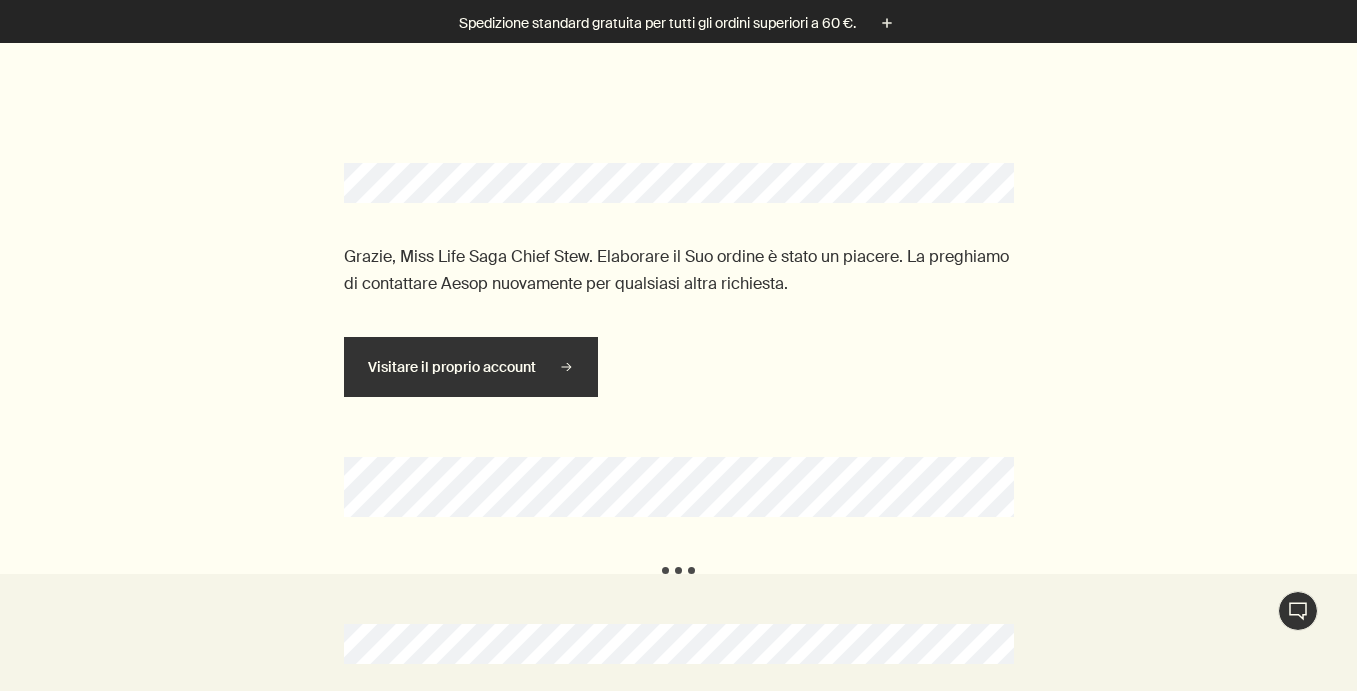 scroll, scrollTop: 0, scrollLeft: 0, axis: both 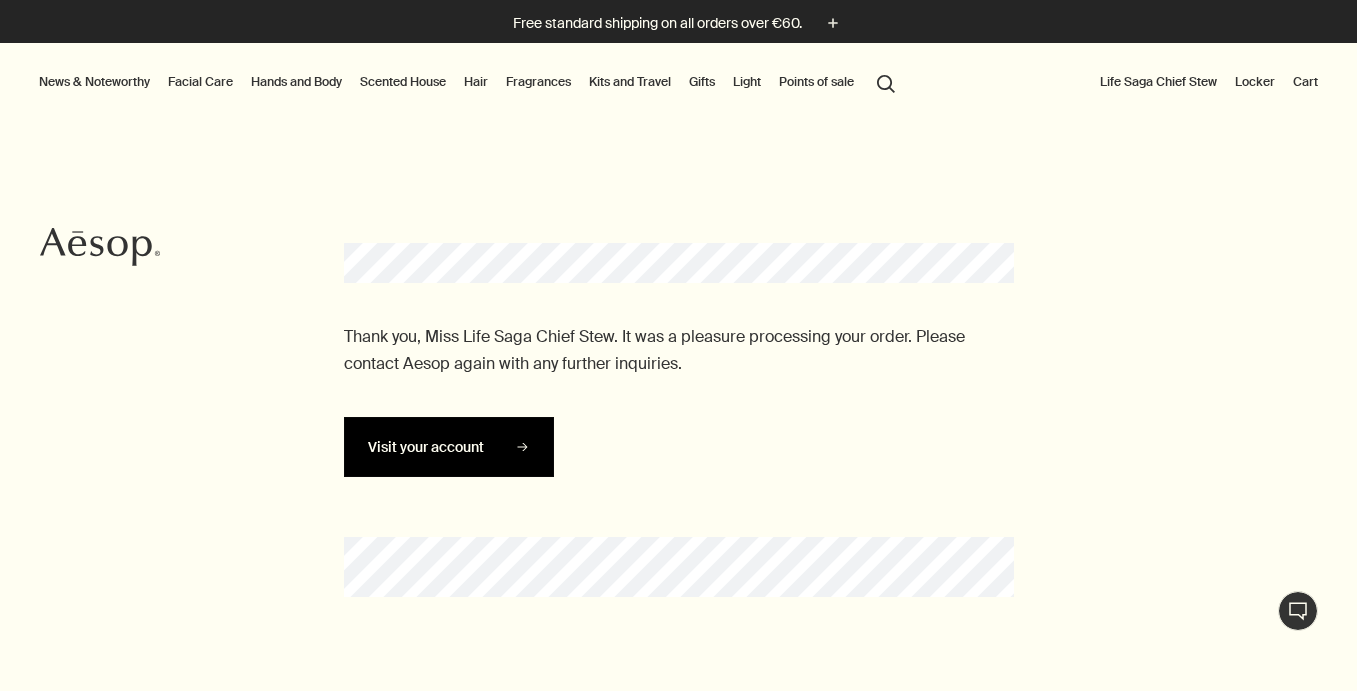 click on "Visit your account" at bounding box center [426, 447] 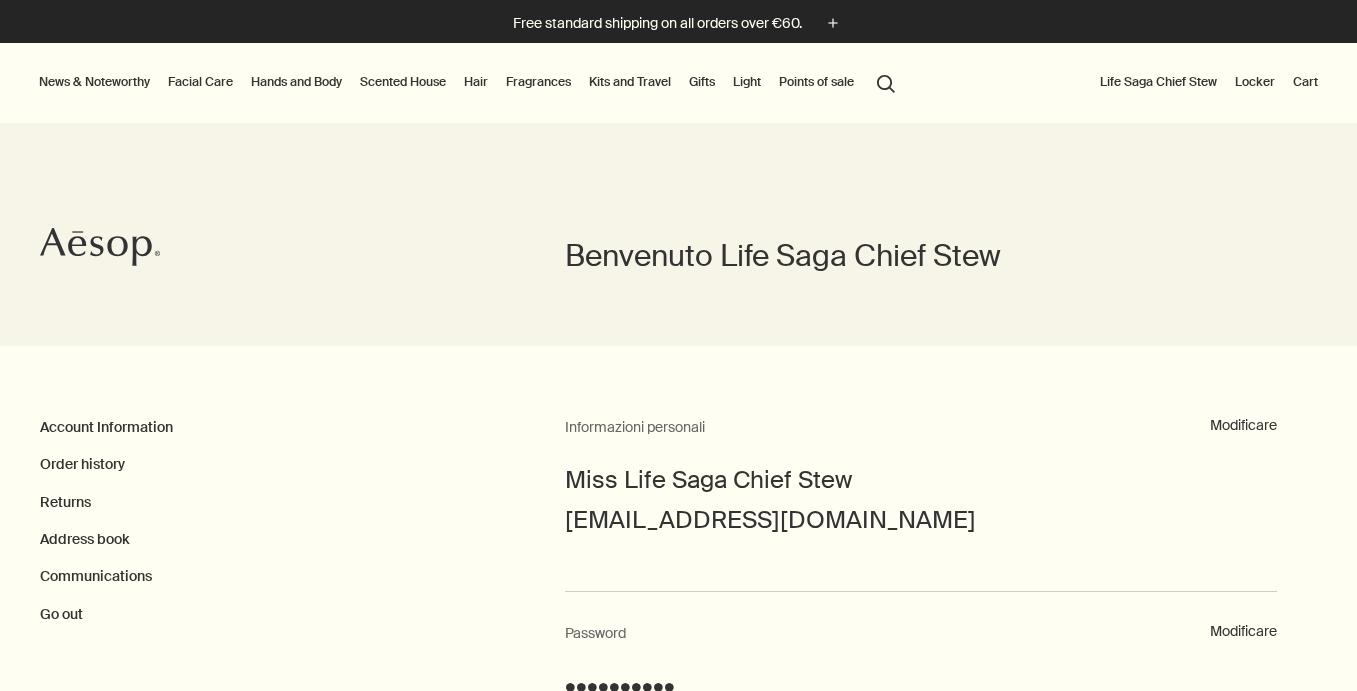 scroll, scrollTop: 0, scrollLeft: 0, axis: both 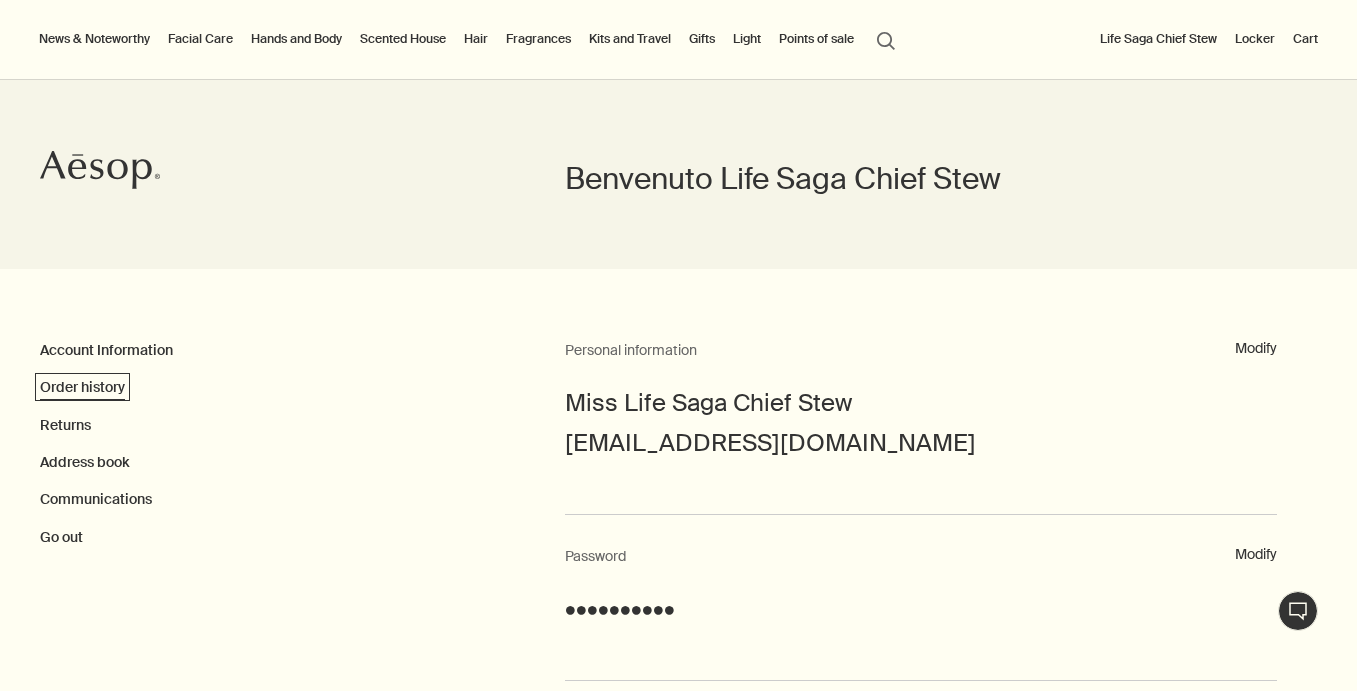 click on "Order history" at bounding box center [82, 387] 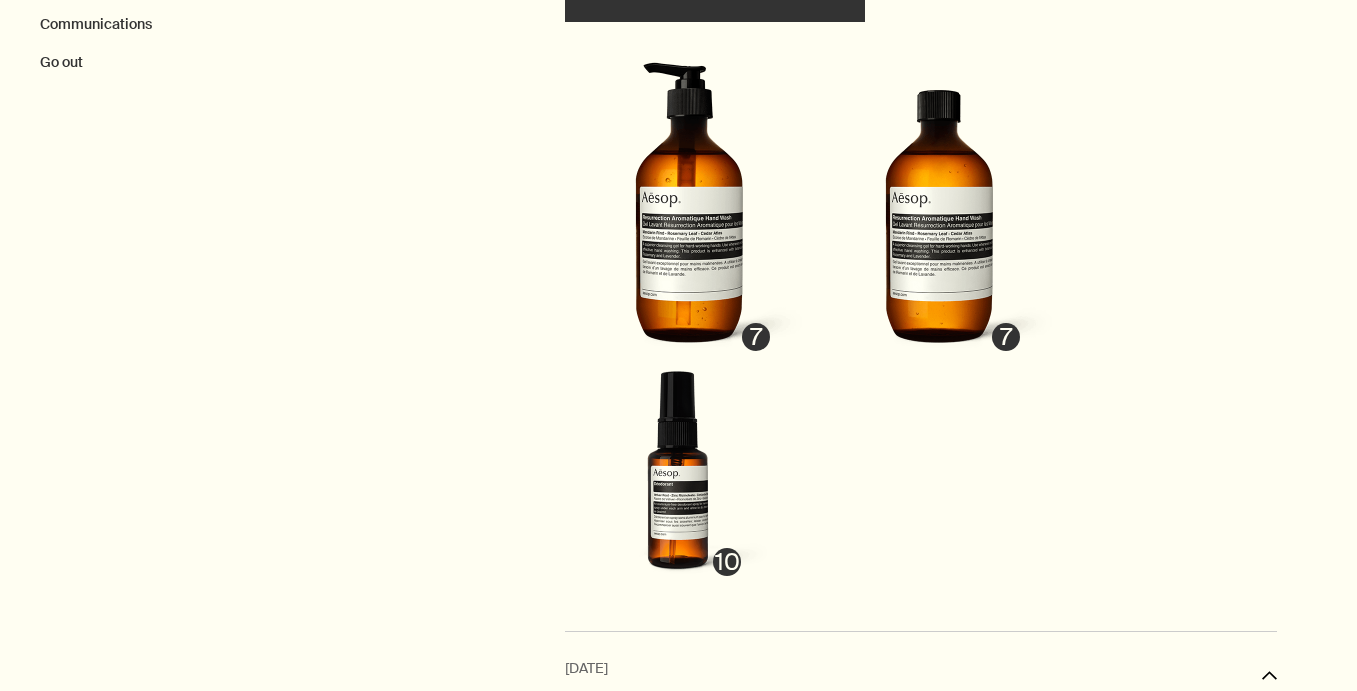 scroll, scrollTop: 558, scrollLeft: 0, axis: vertical 